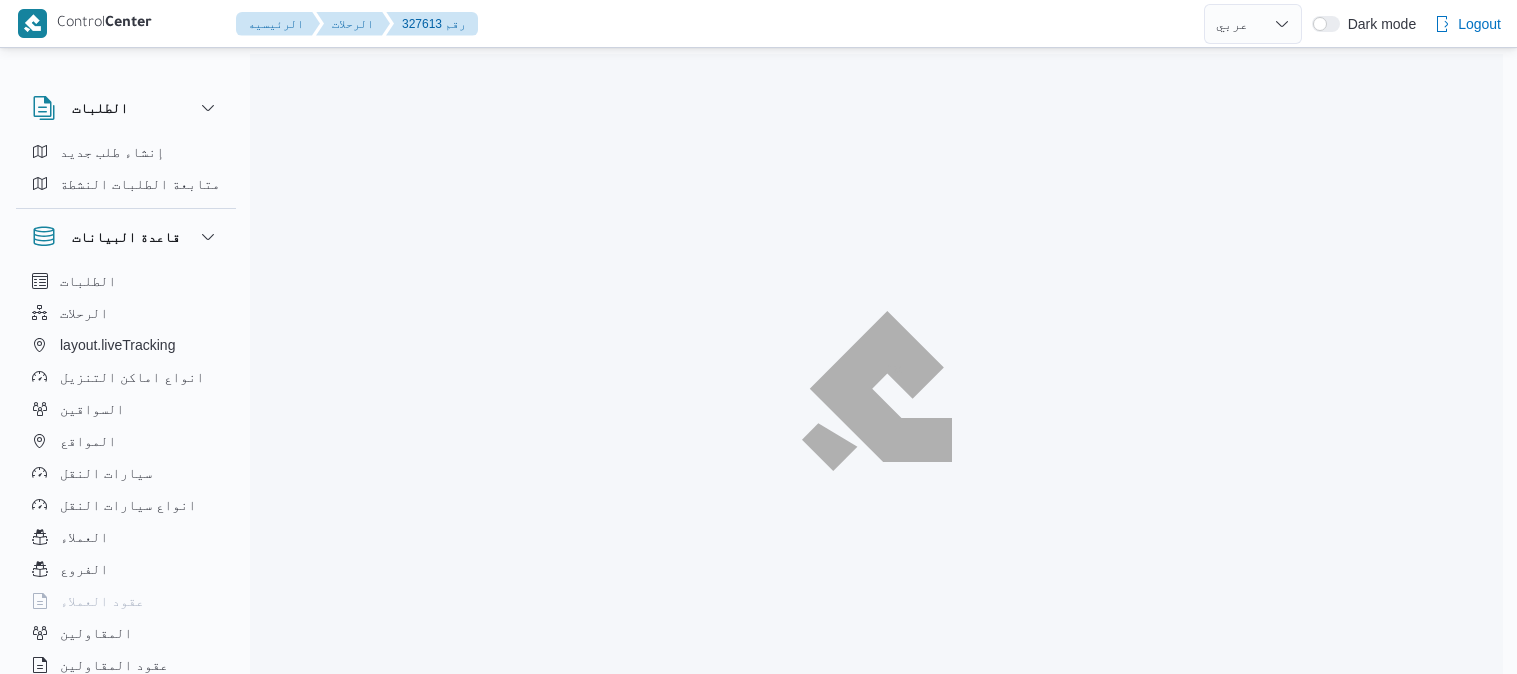 select on "ar" 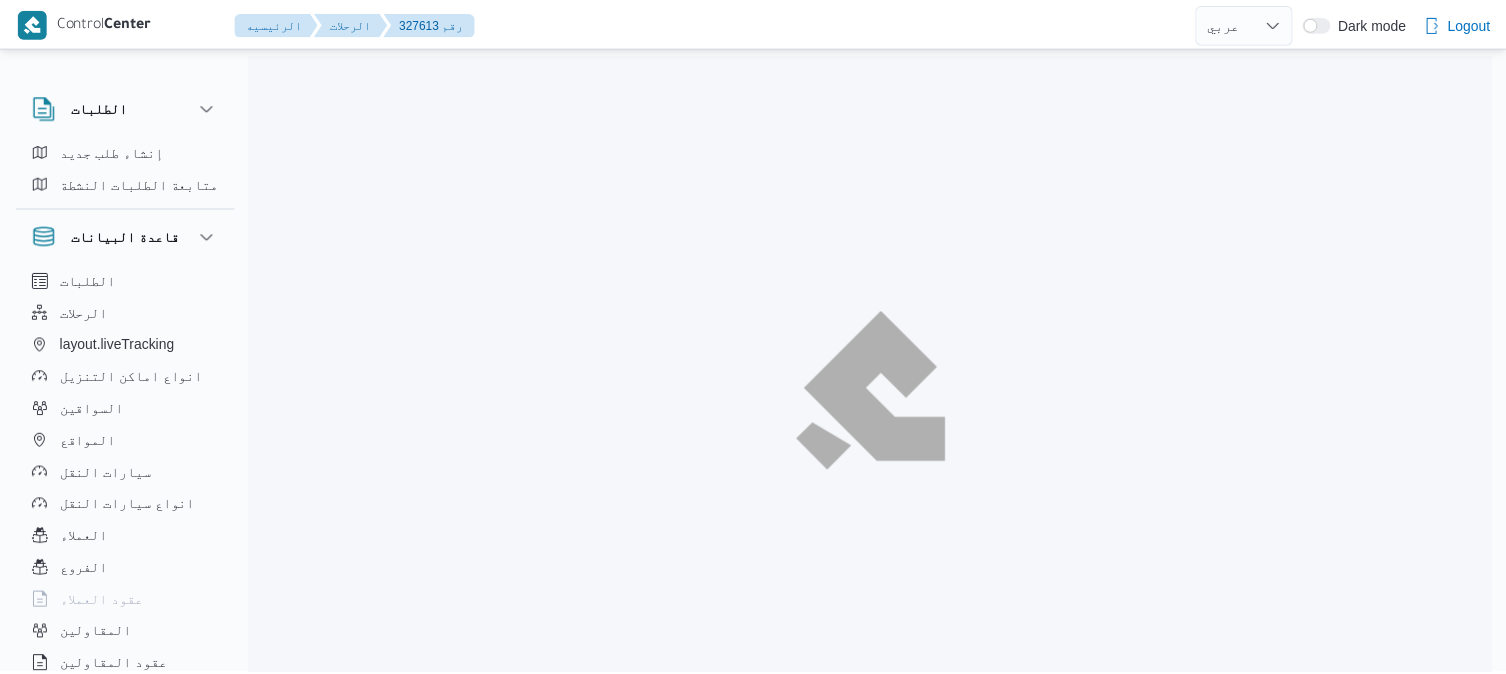 scroll, scrollTop: 0, scrollLeft: 0, axis: both 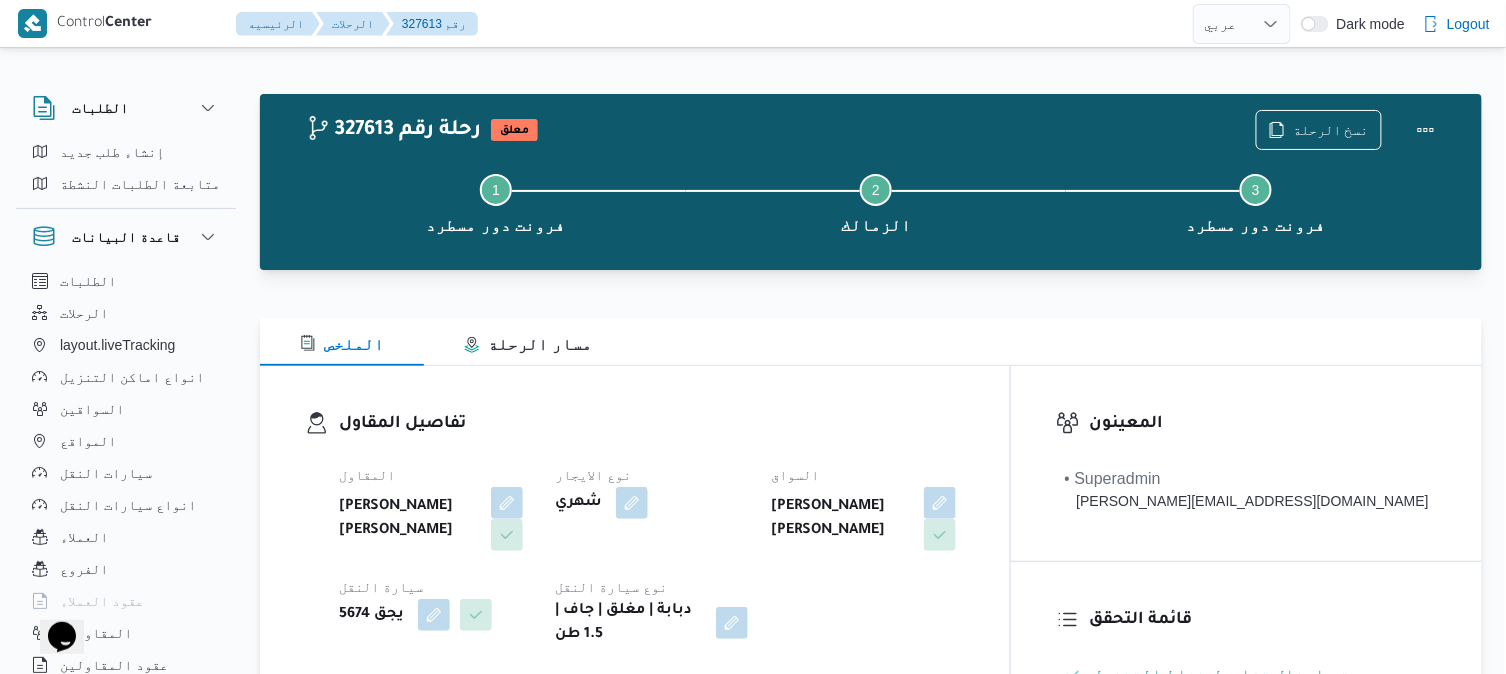 click on "تفاصيل المقاول المقاول عبدالله عيد عبدالسلام عبدالحافظ نوع الايجار شهري السواق محمد جميل عمر عبدالله سيارة النقل يجق 5674 نوع سيارة النقل دبابة | مغلق | جاف | 1.5 طن" at bounding box center [635, 529] 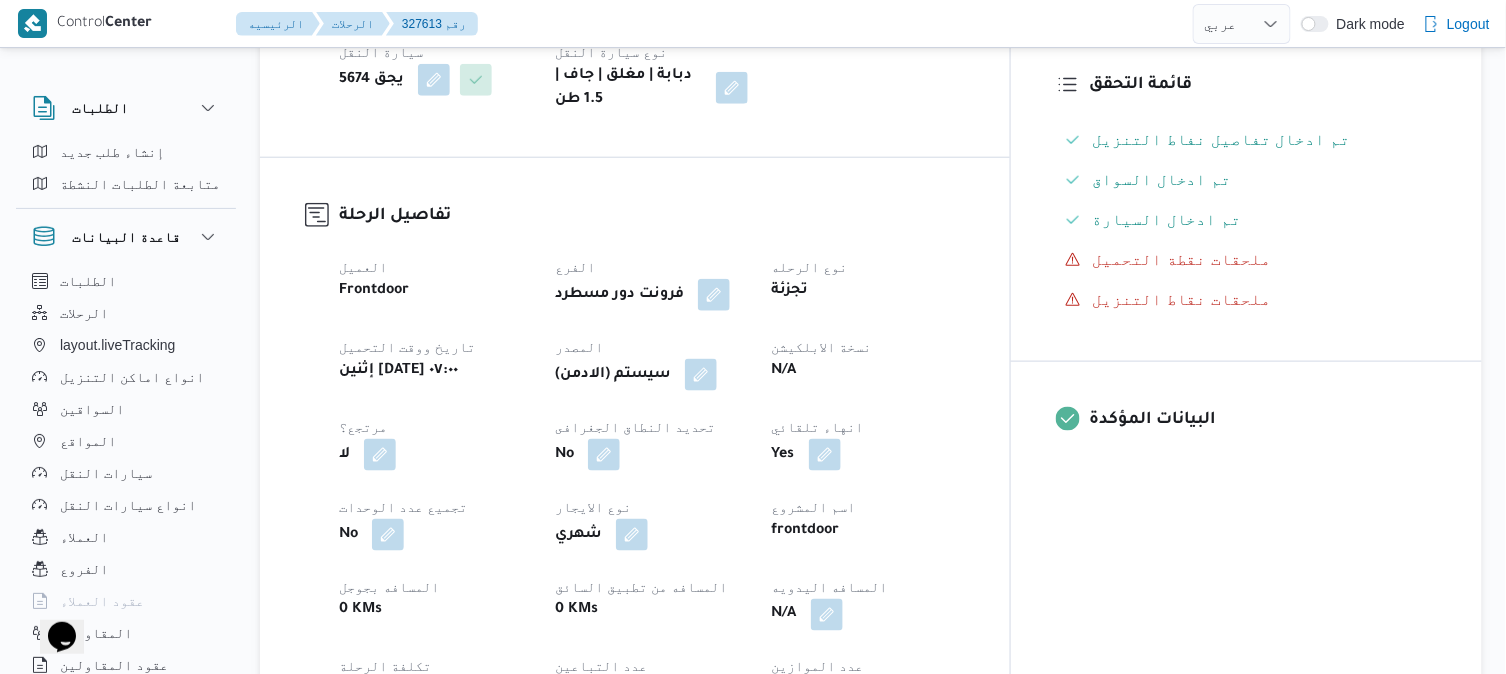 scroll, scrollTop: 577, scrollLeft: 0, axis: vertical 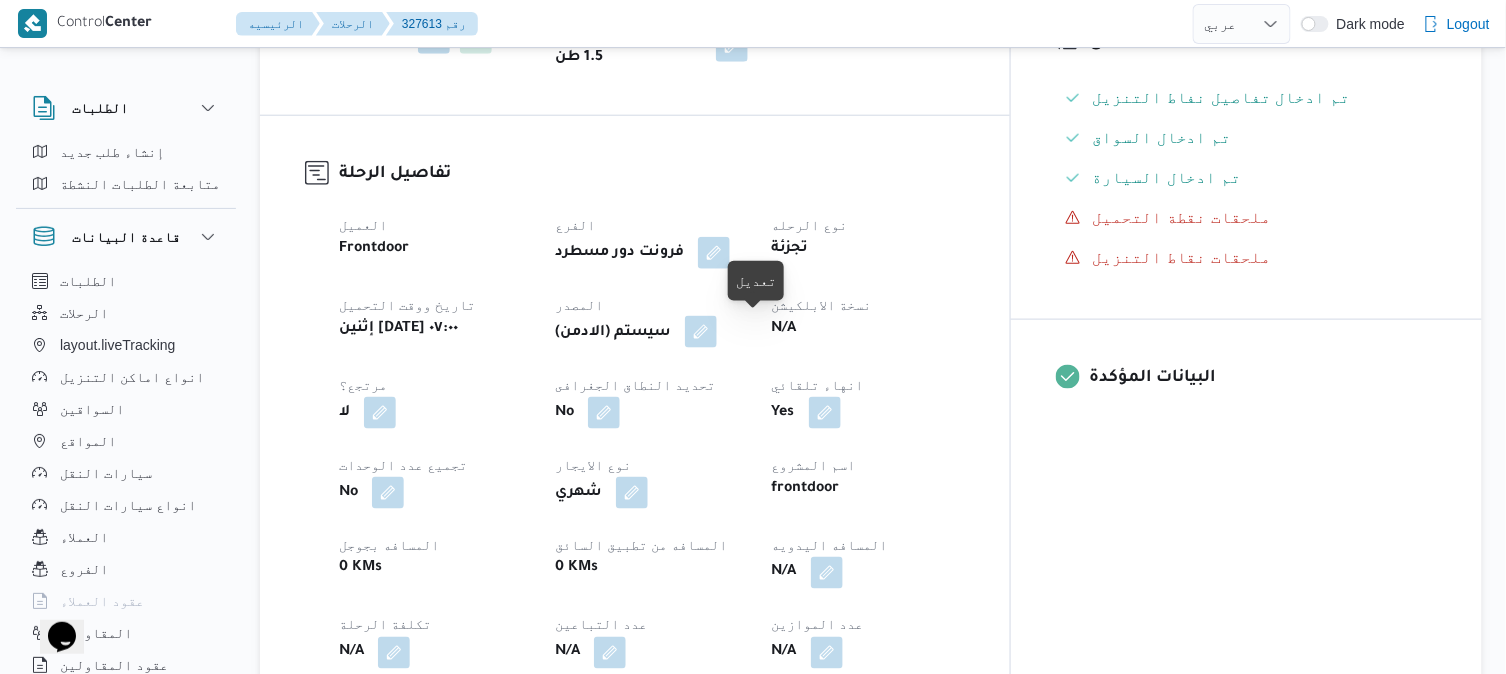 click at bounding box center [701, 332] 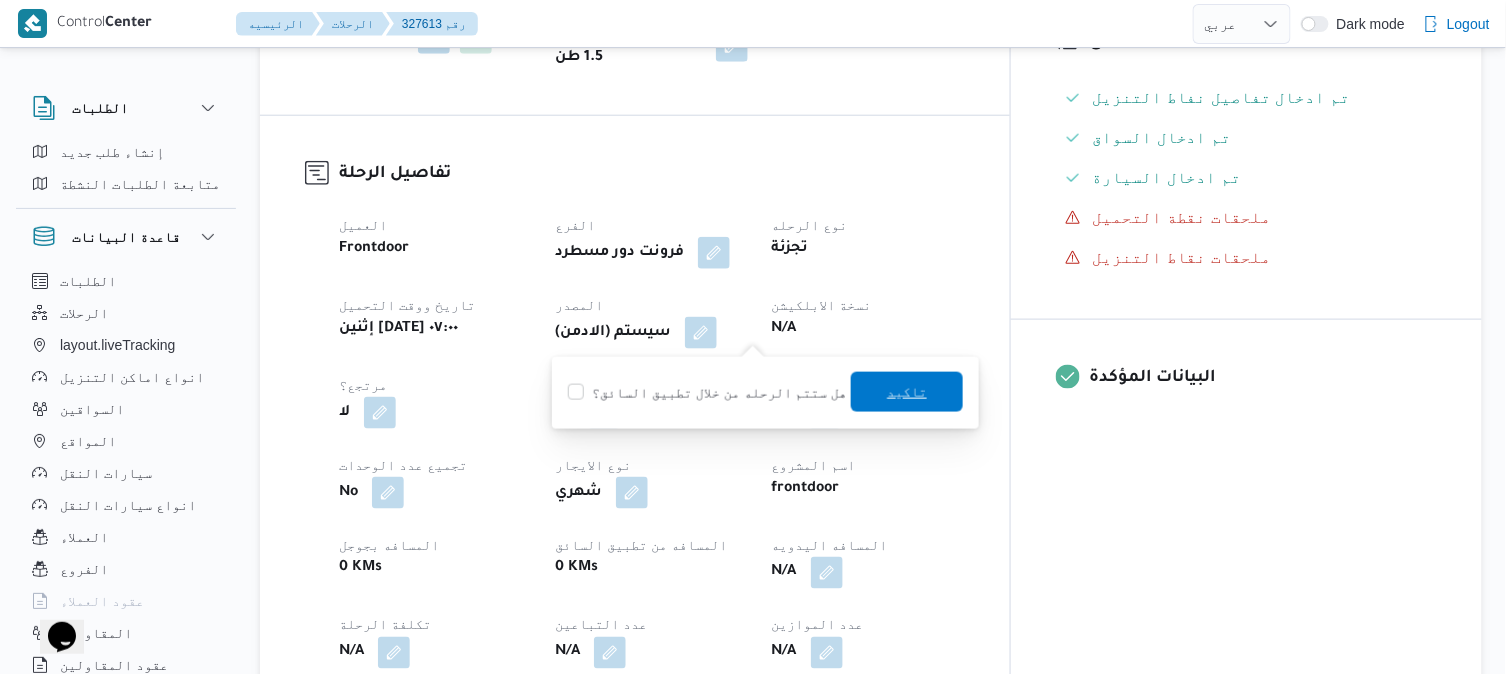 click on "تاكيد" at bounding box center [907, 392] 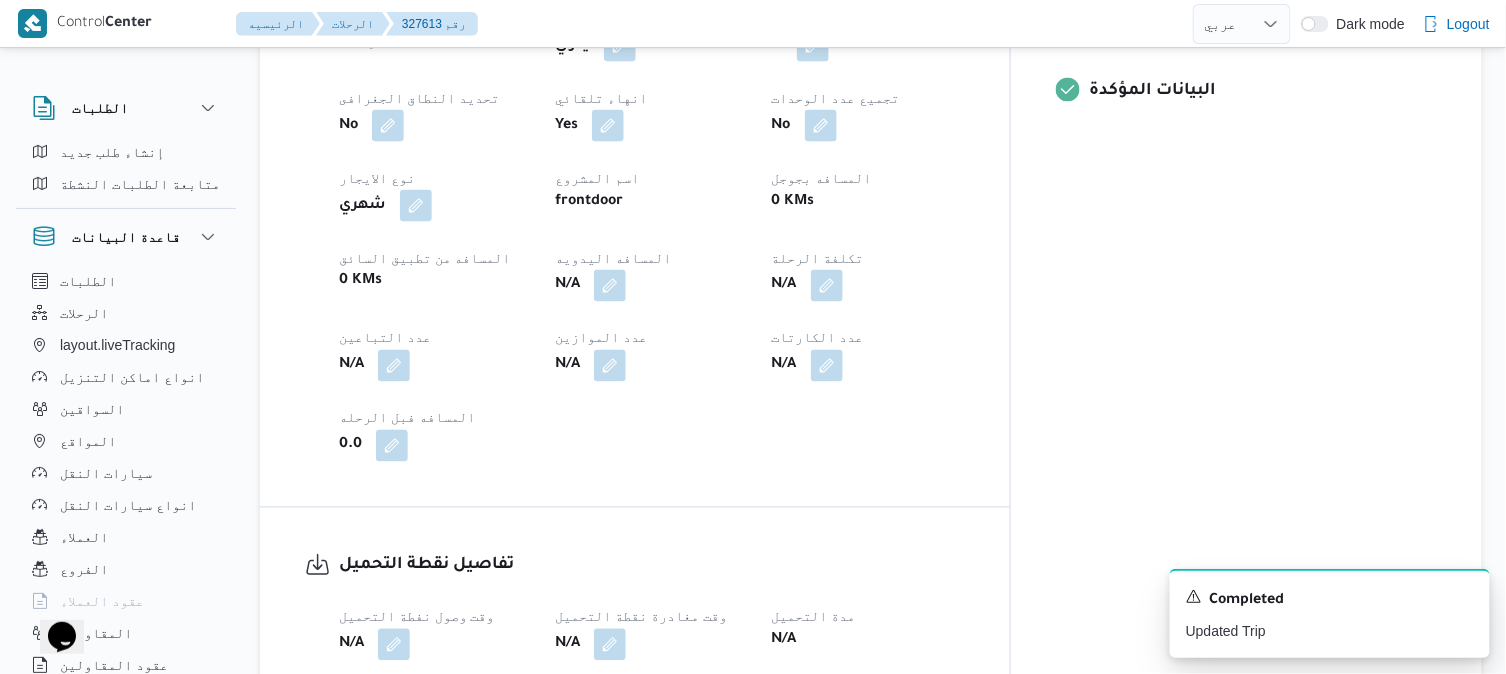 scroll, scrollTop: 1111, scrollLeft: 0, axis: vertical 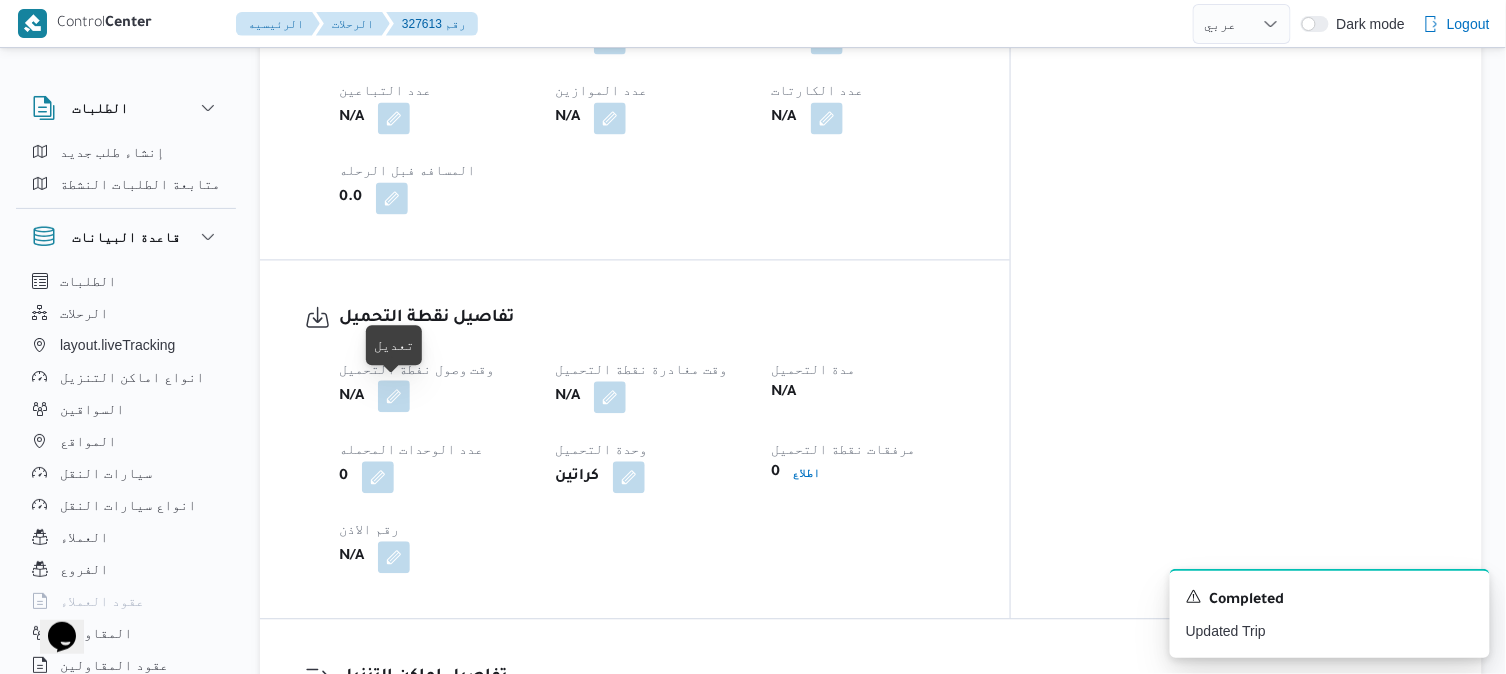 click at bounding box center [394, 397] 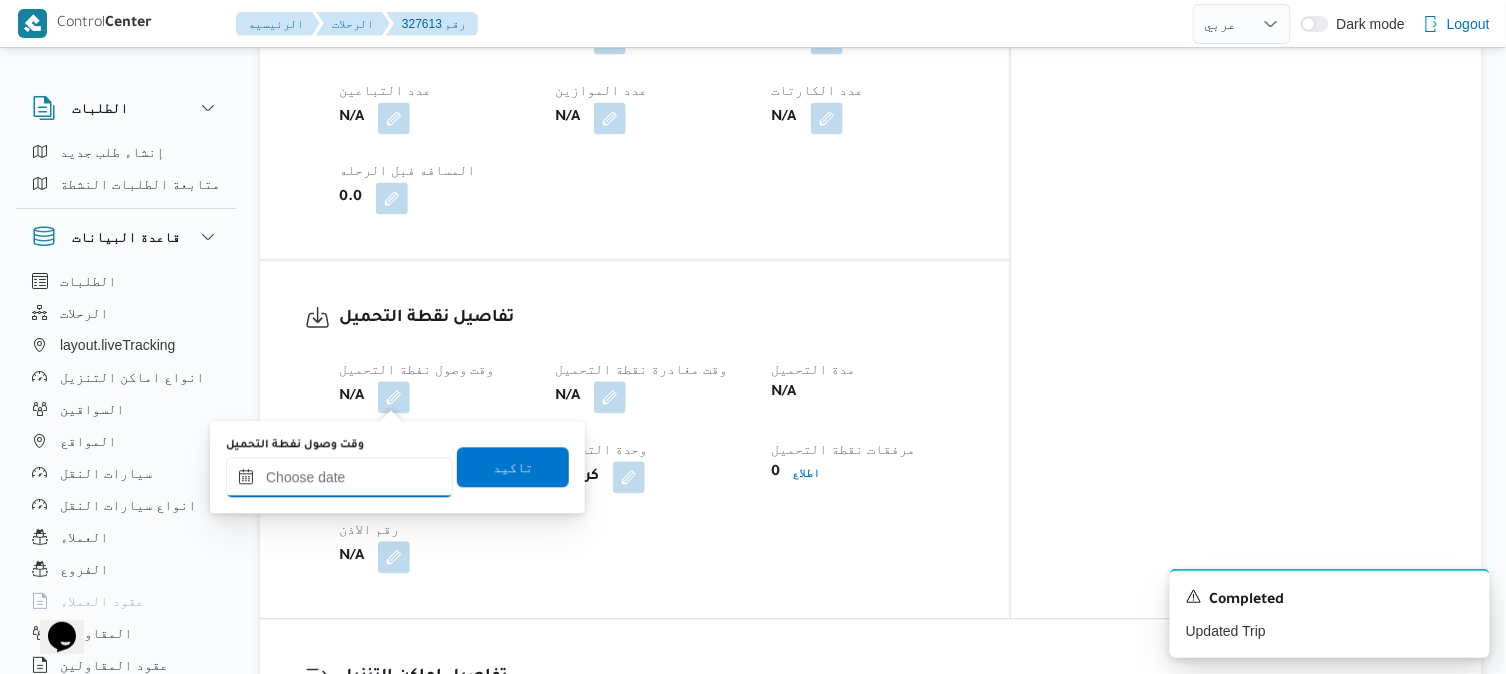 click on "وقت وصول نفطة التحميل" at bounding box center [339, 478] 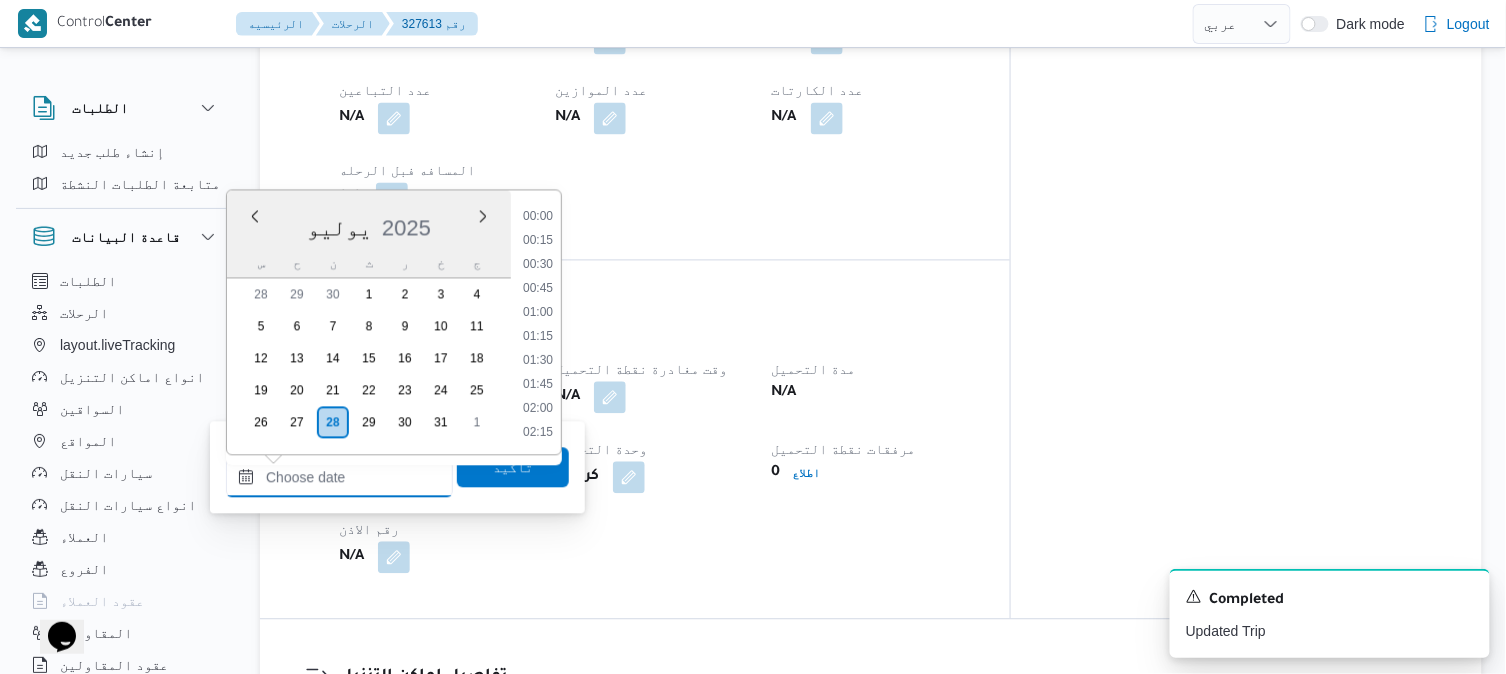 scroll, scrollTop: 1176, scrollLeft: 0, axis: vertical 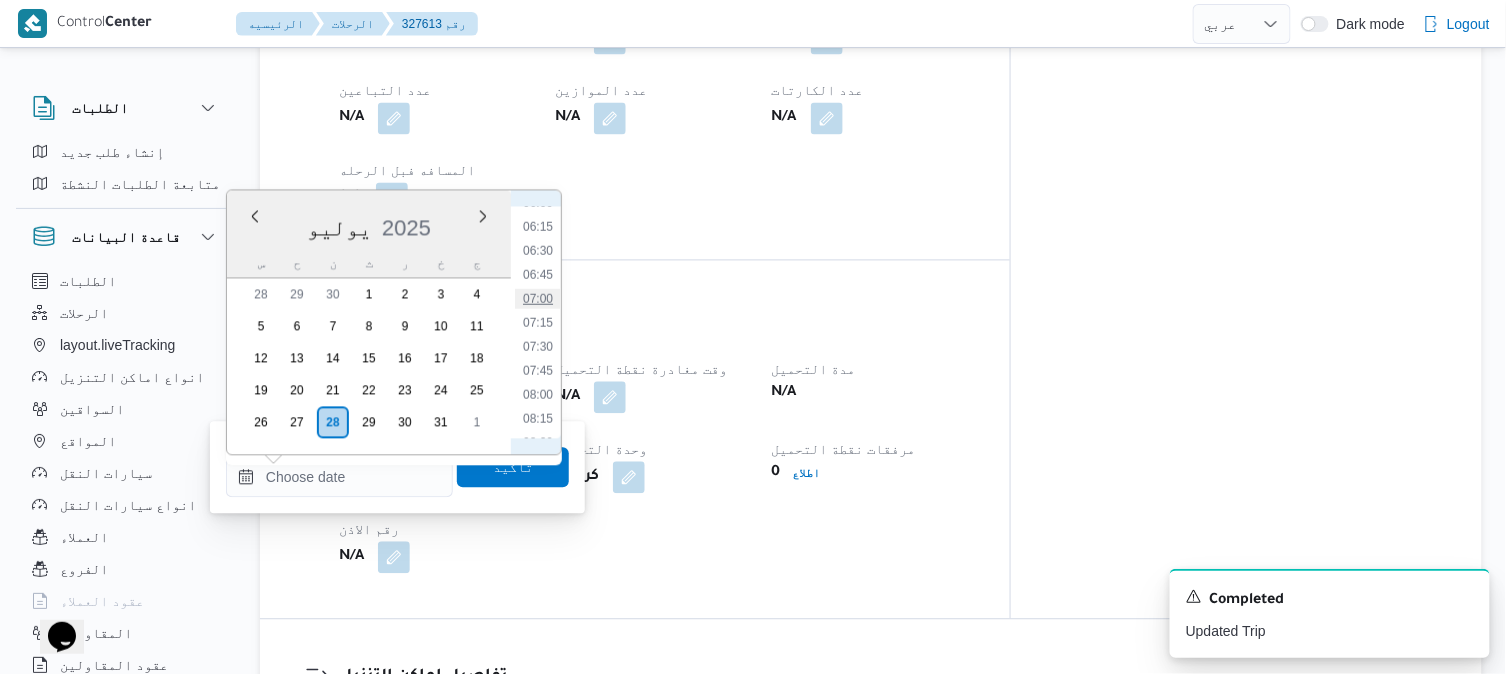 click on "07:00" at bounding box center (538, 299) 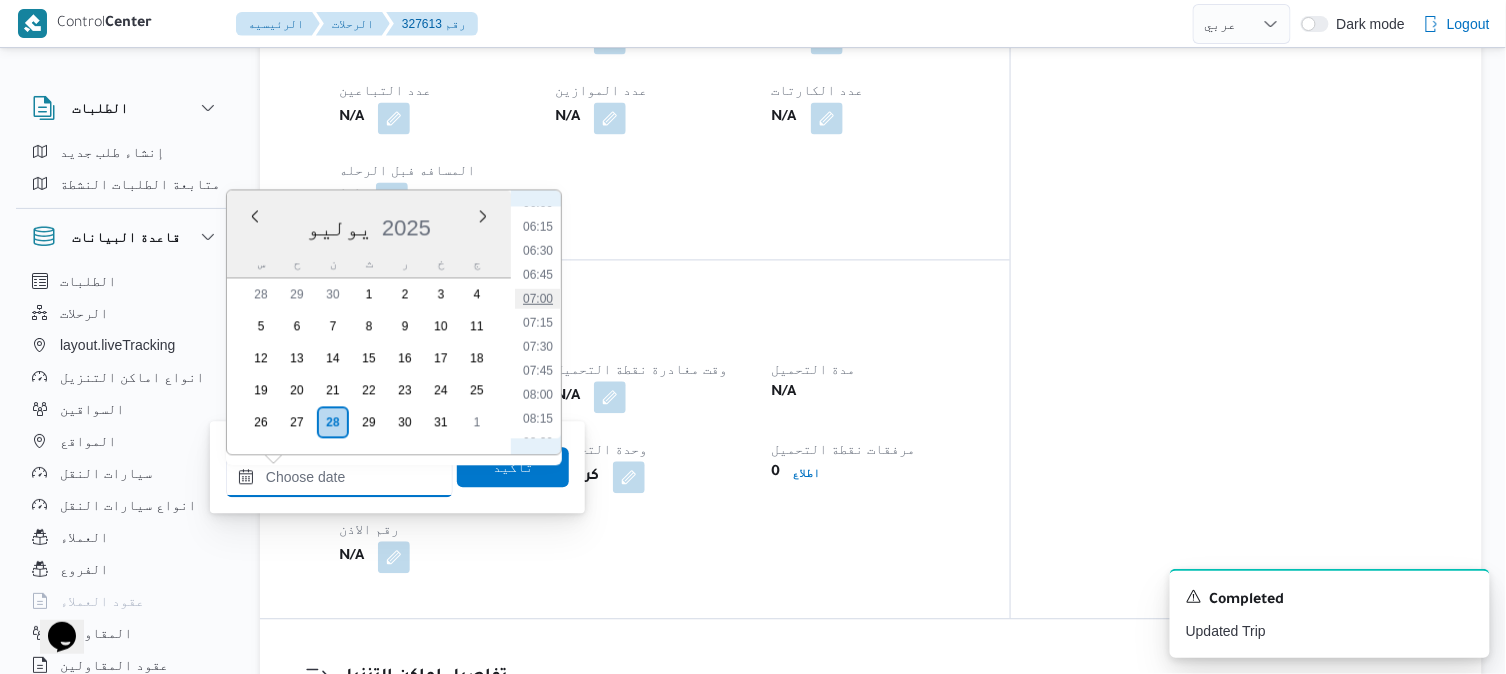 type on "٢٨/٠٧/٢٠٢٥ ٠٧:٠٠" 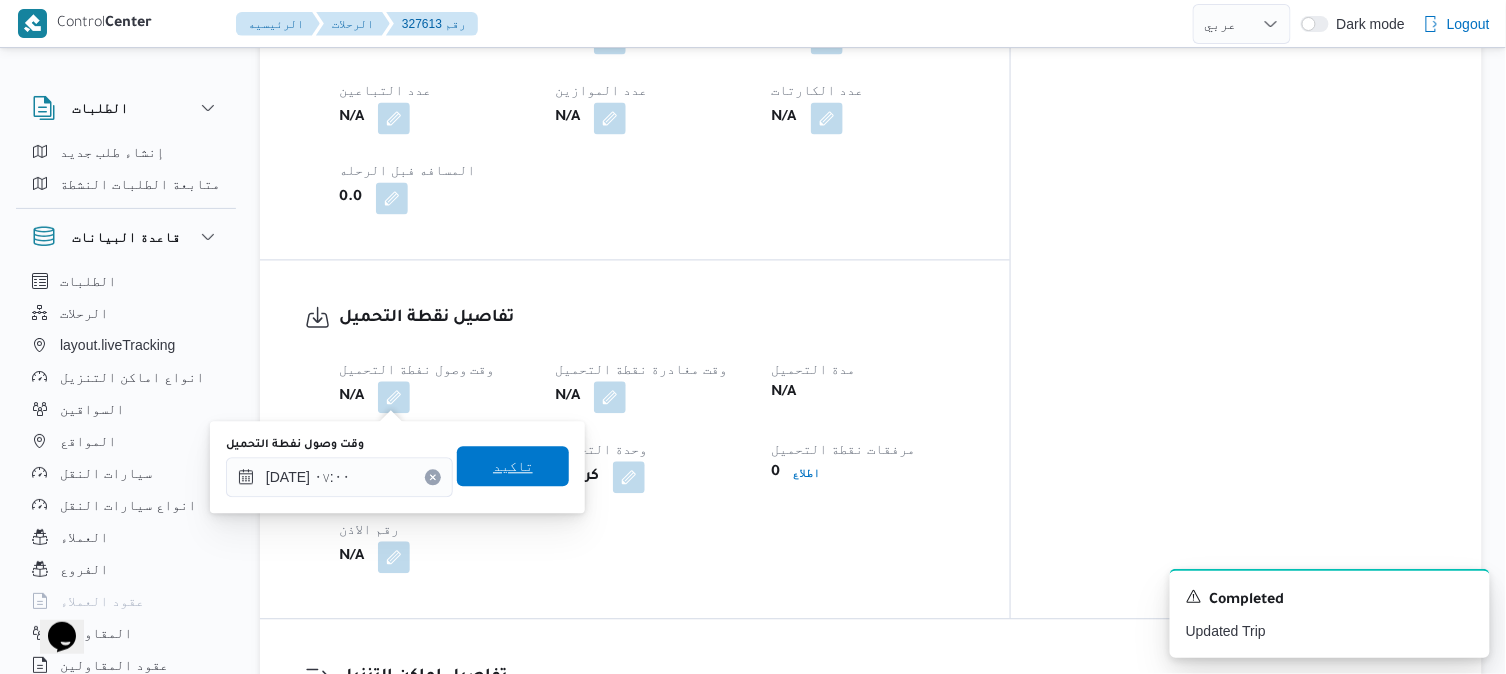 click on "تاكيد" at bounding box center [513, 467] 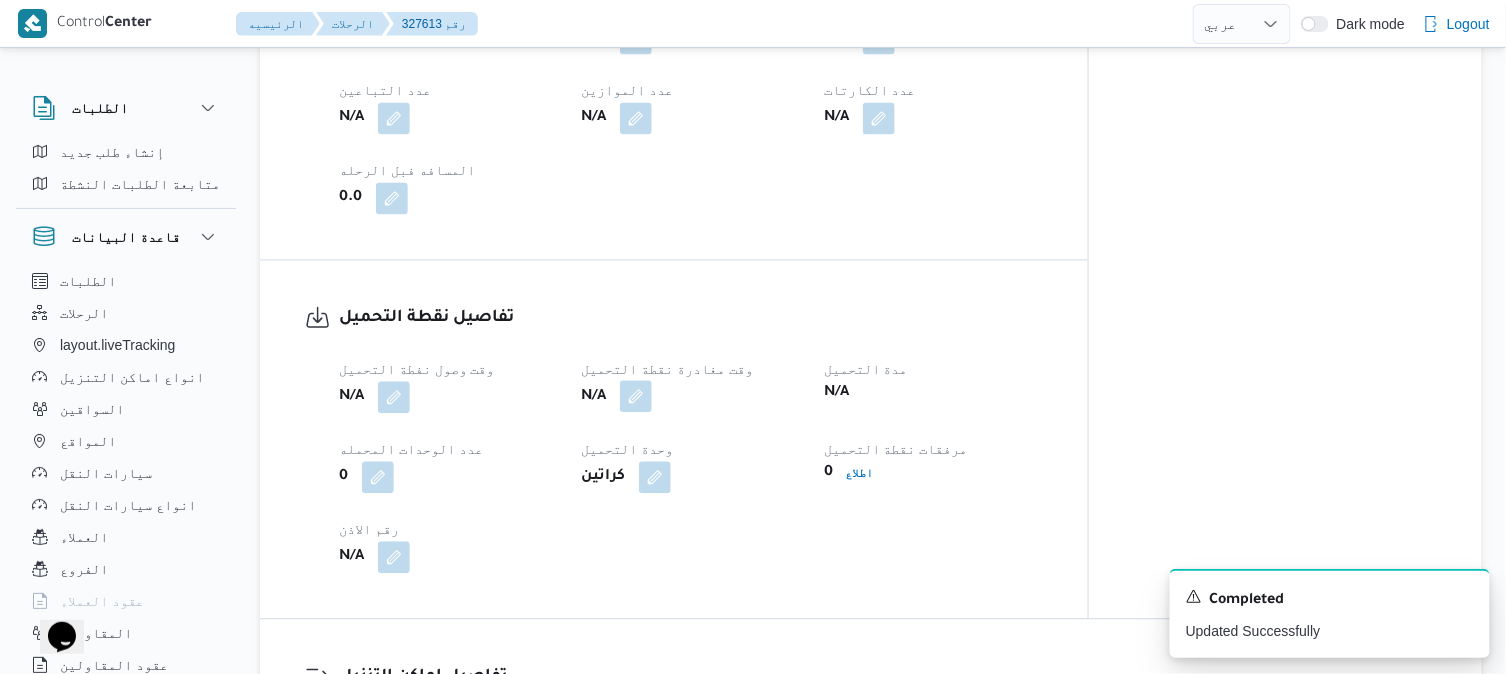 click at bounding box center (636, 397) 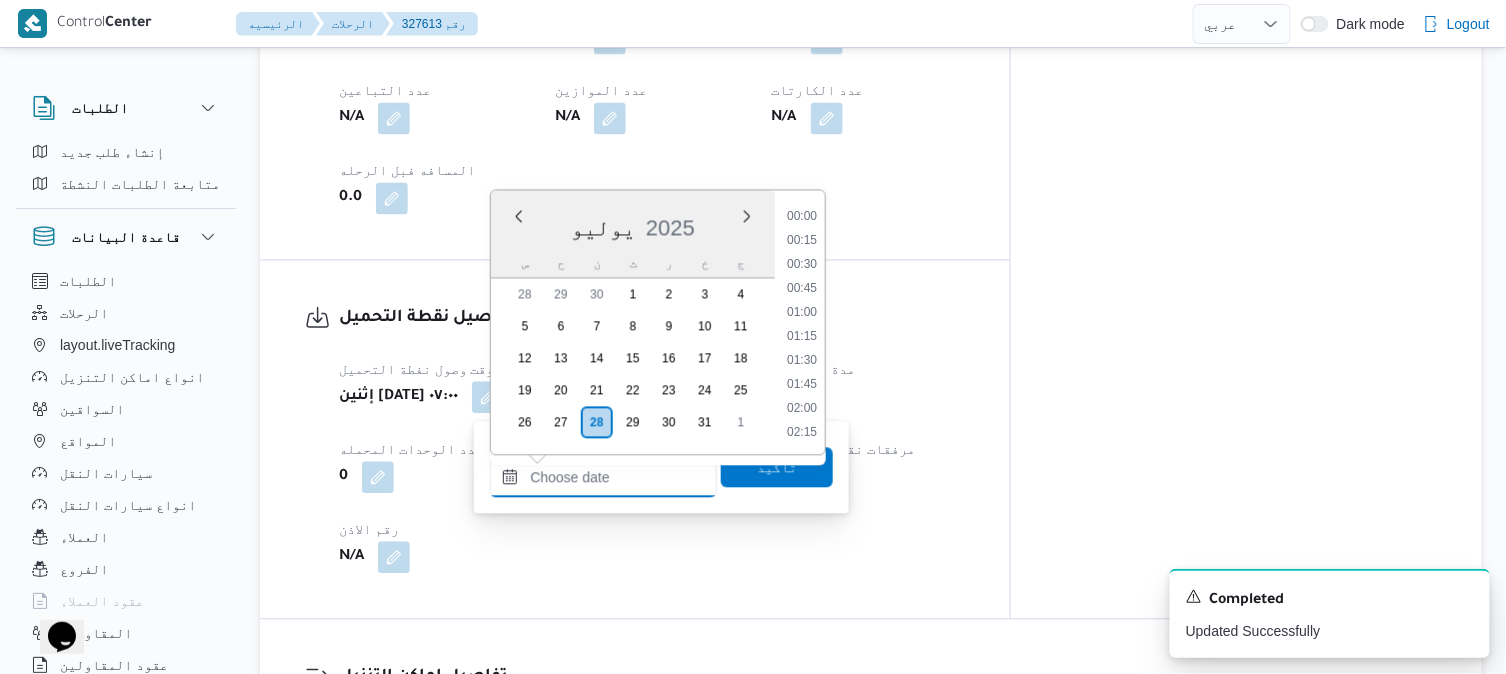 click on "وقت مغادرة نقطة التحميل" at bounding box center [603, 478] 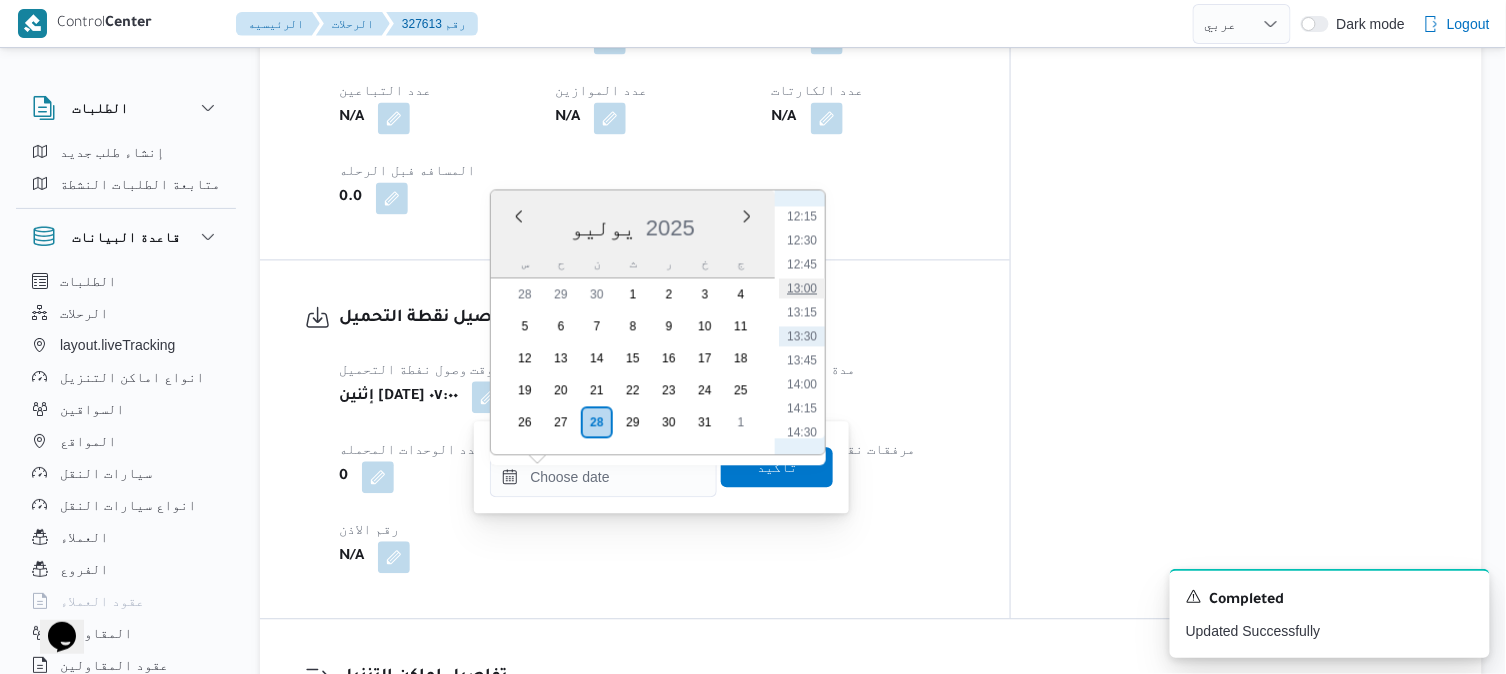 click on "13:00" at bounding box center [802, 289] 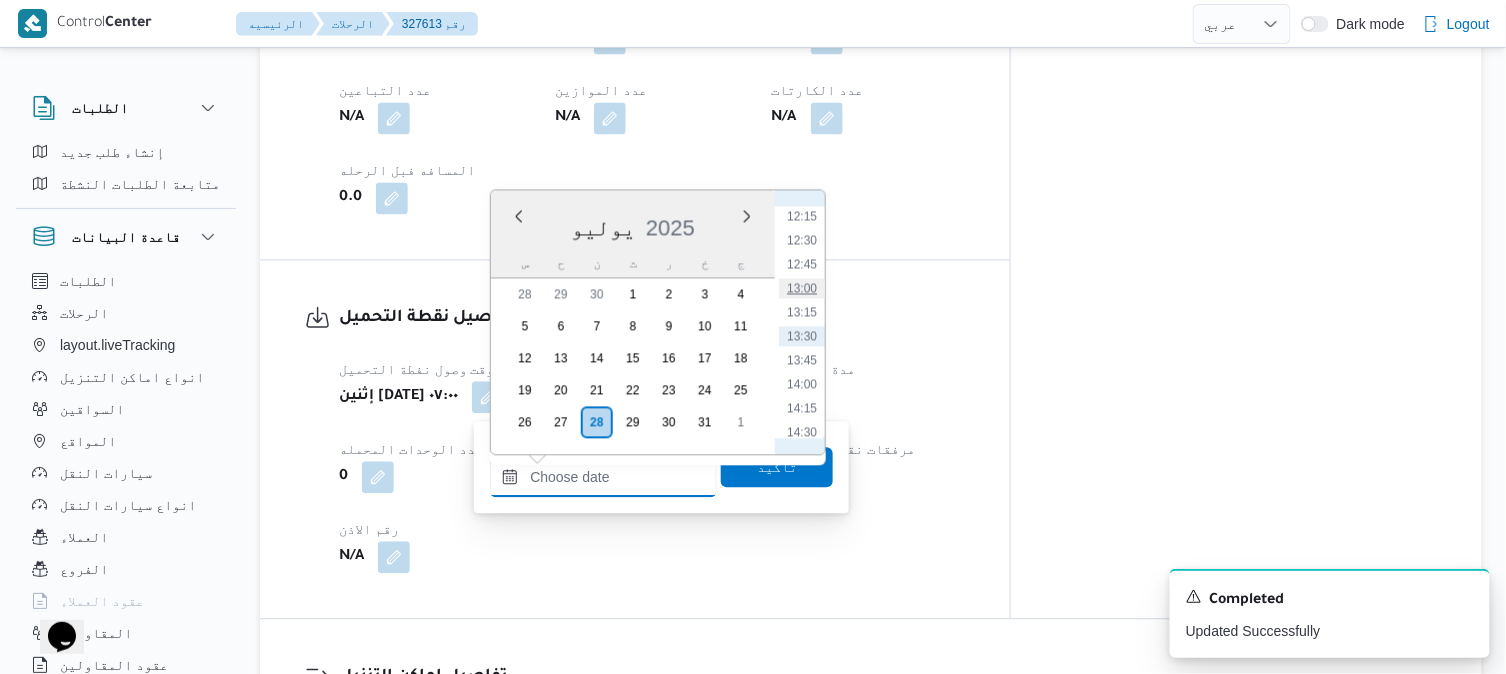 type on "٢٨/٠٧/٢٠٢٥ ١٣:٠٠" 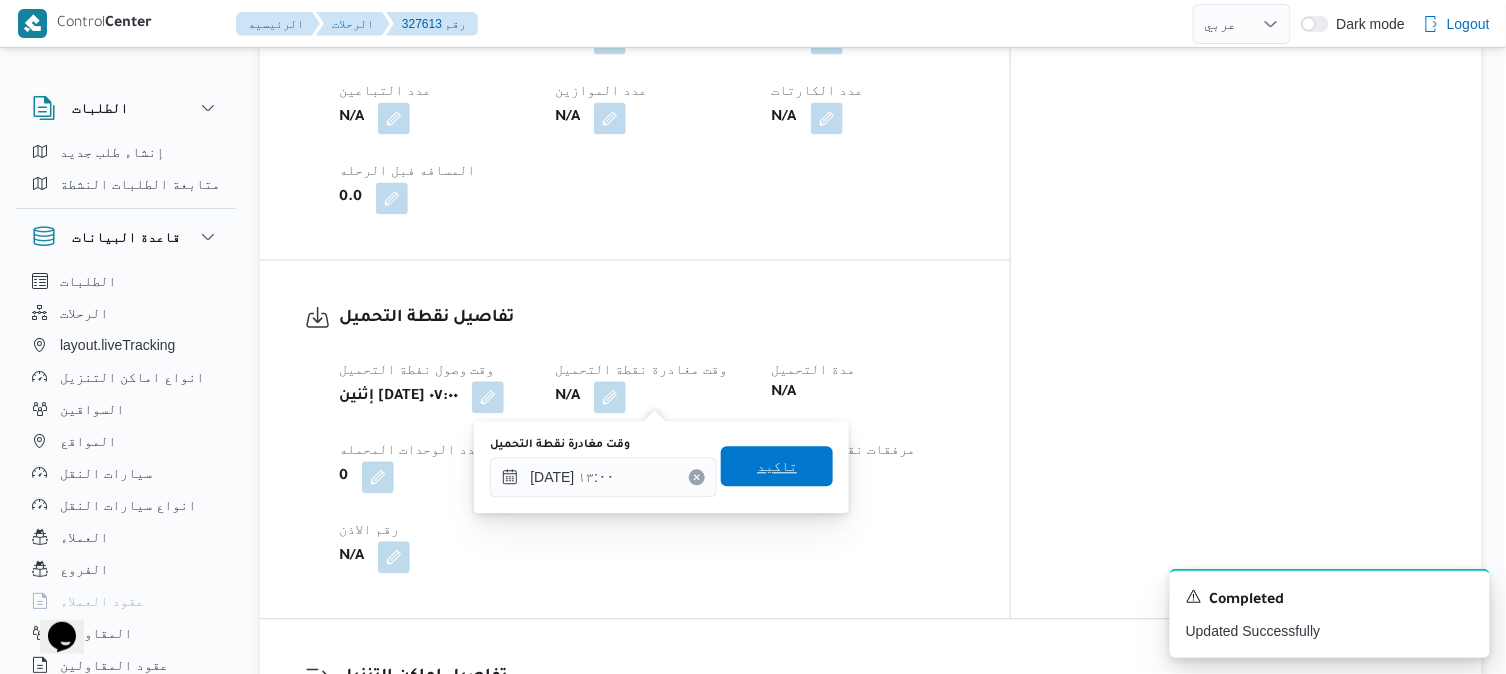 click on "تاكيد" at bounding box center [777, 467] 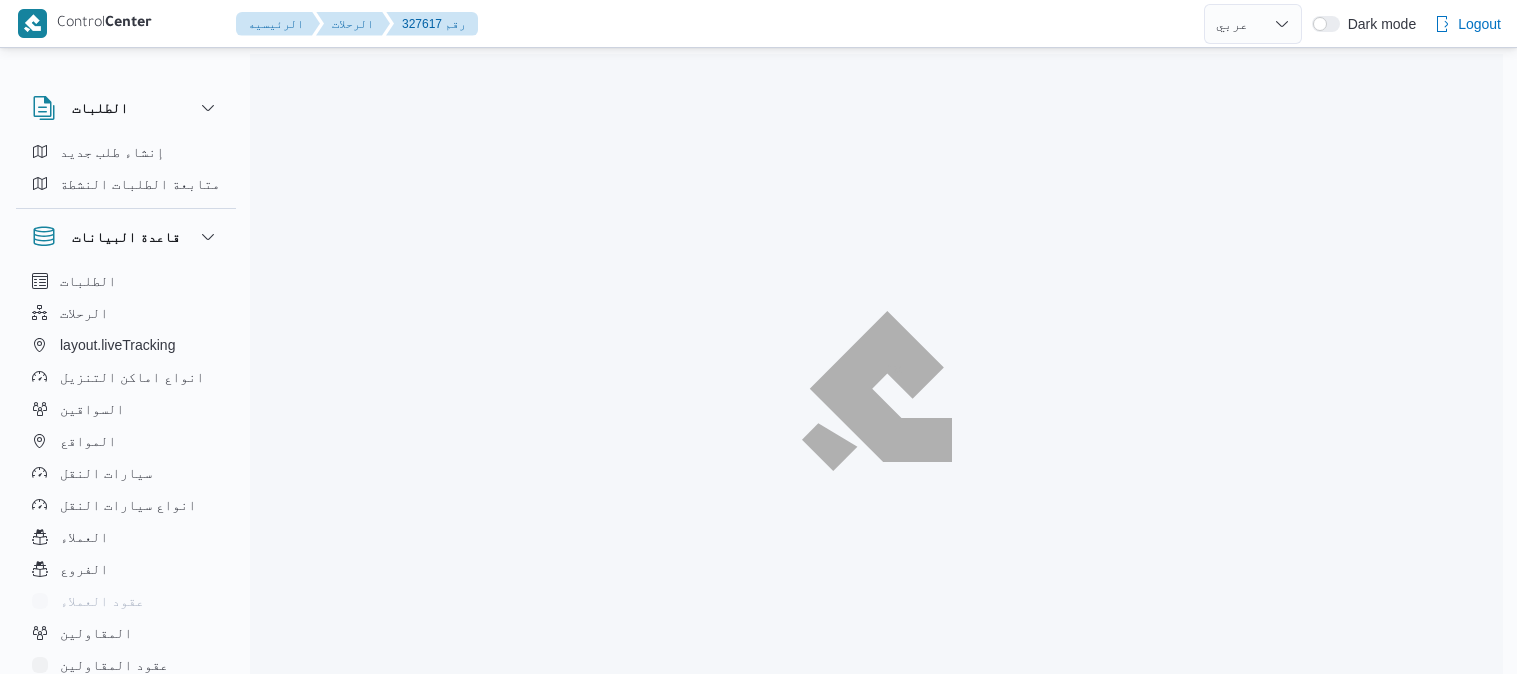 select on "ar" 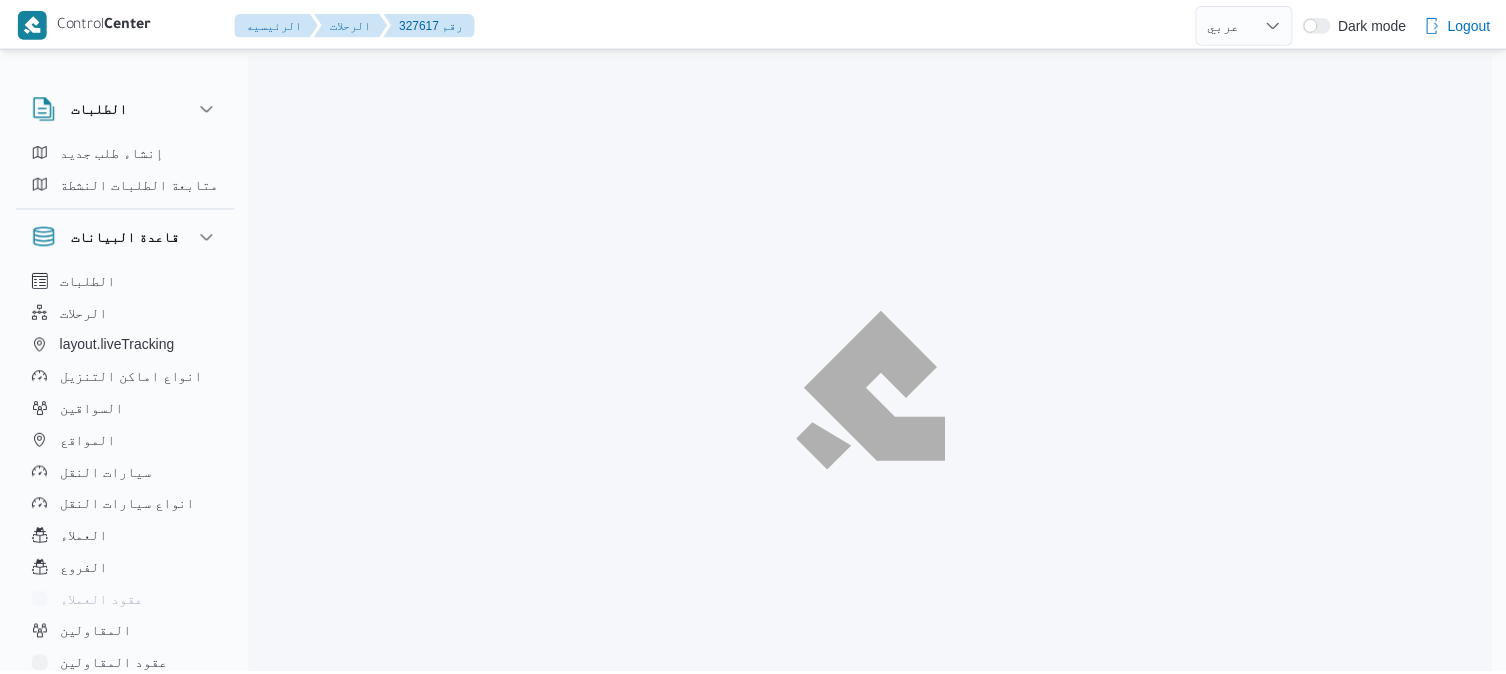 scroll, scrollTop: 0, scrollLeft: 0, axis: both 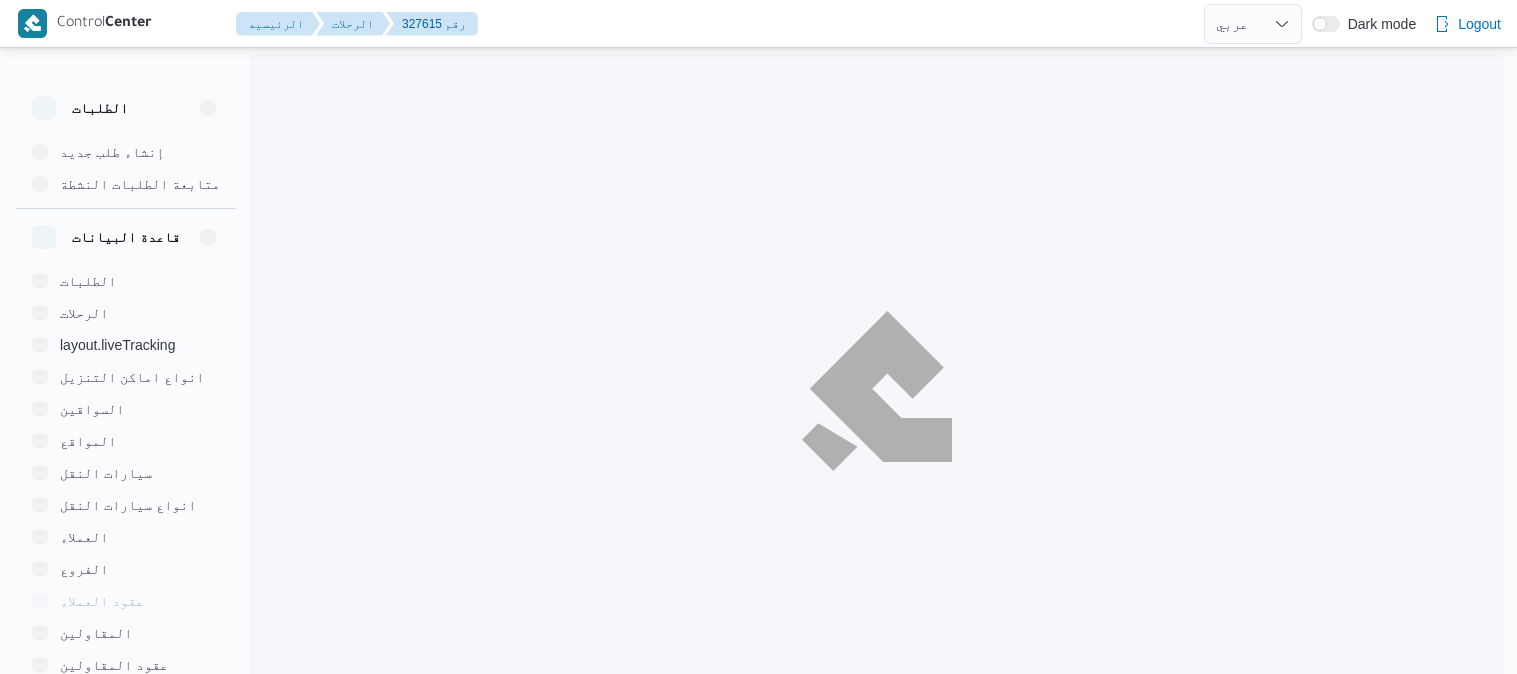 select on "ar" 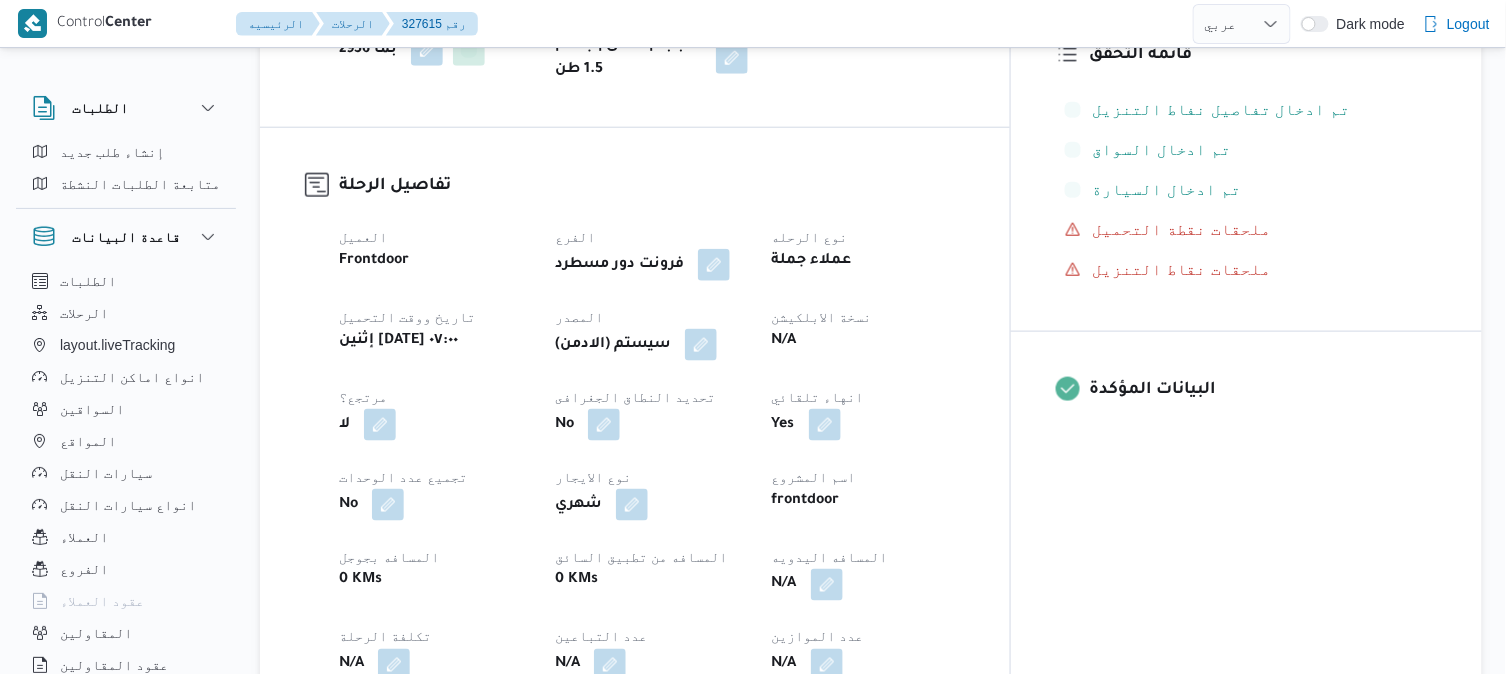 scroll, scrollTop: 577, scrollLeft: 0, axis: vertical 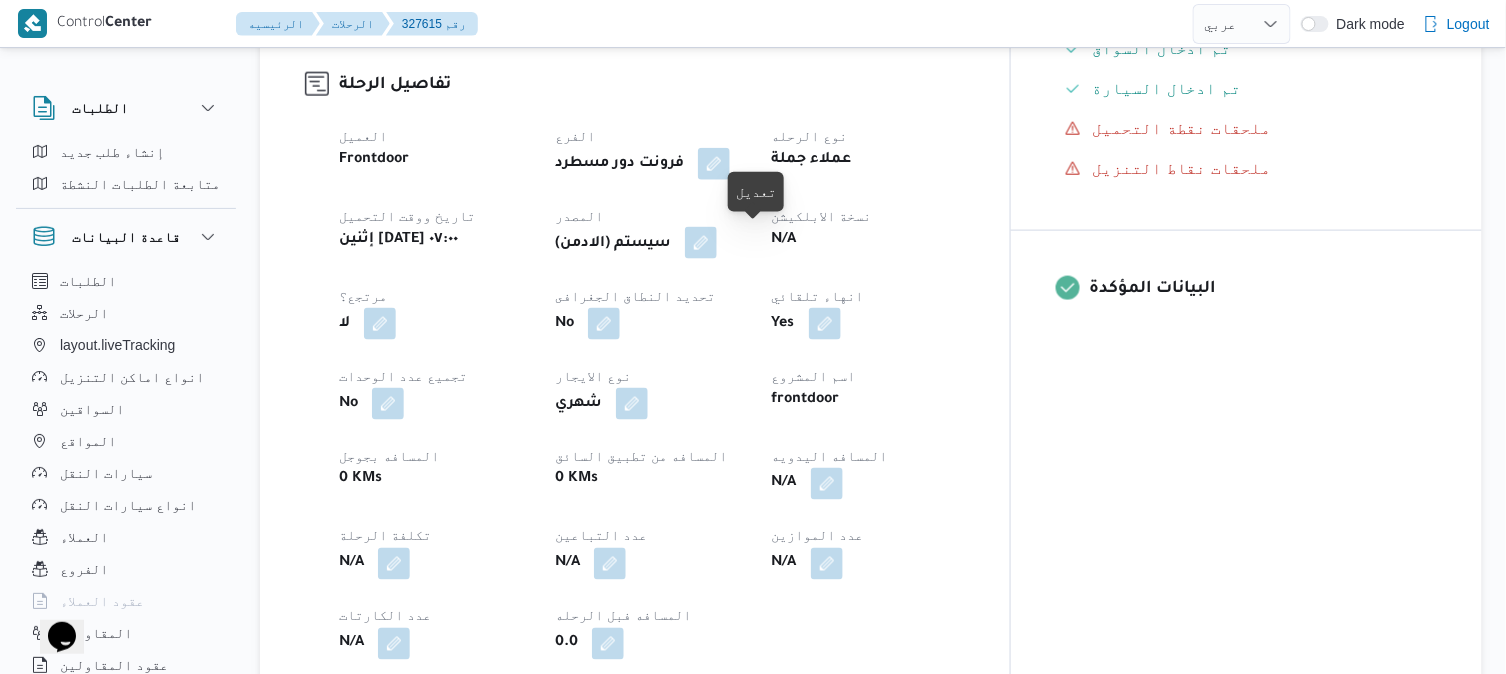 click at bounding box center (701, 243) 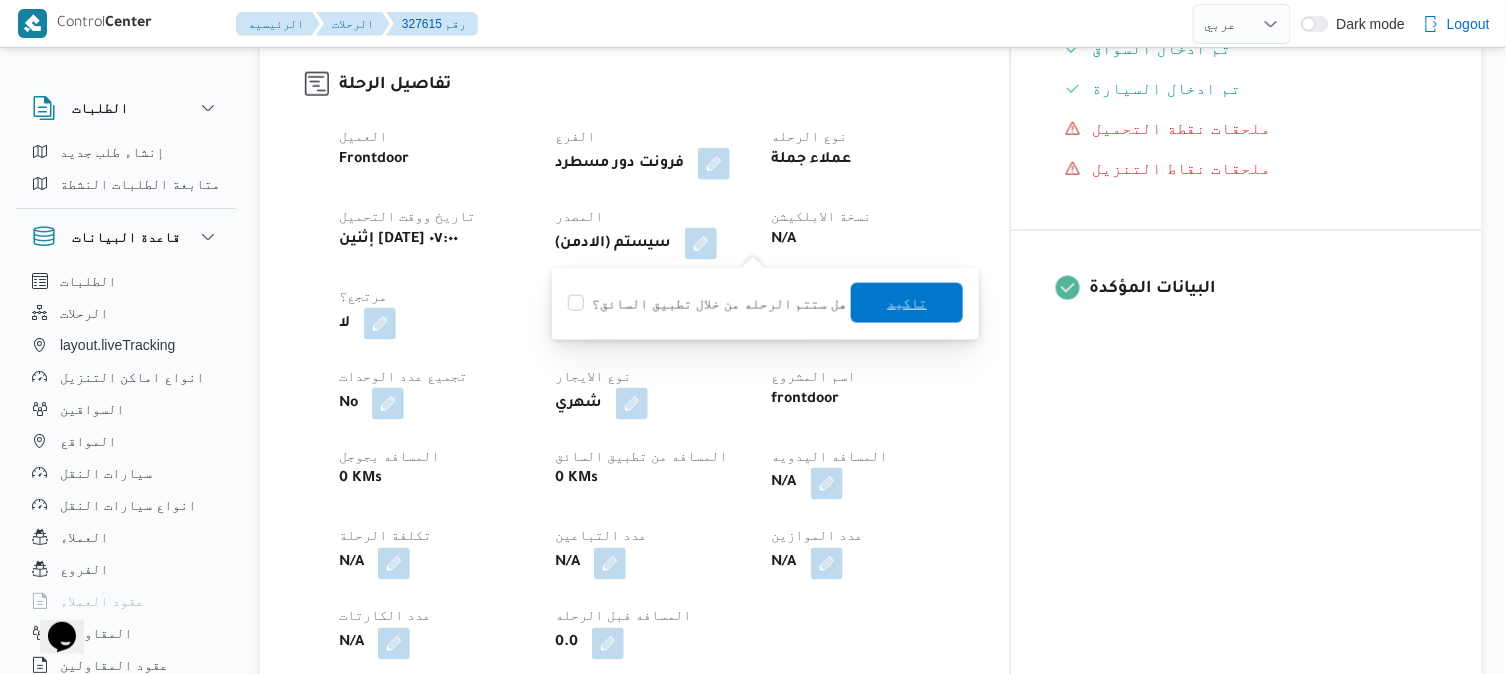 click on "تاكيد" at bounding box center (907, 303) 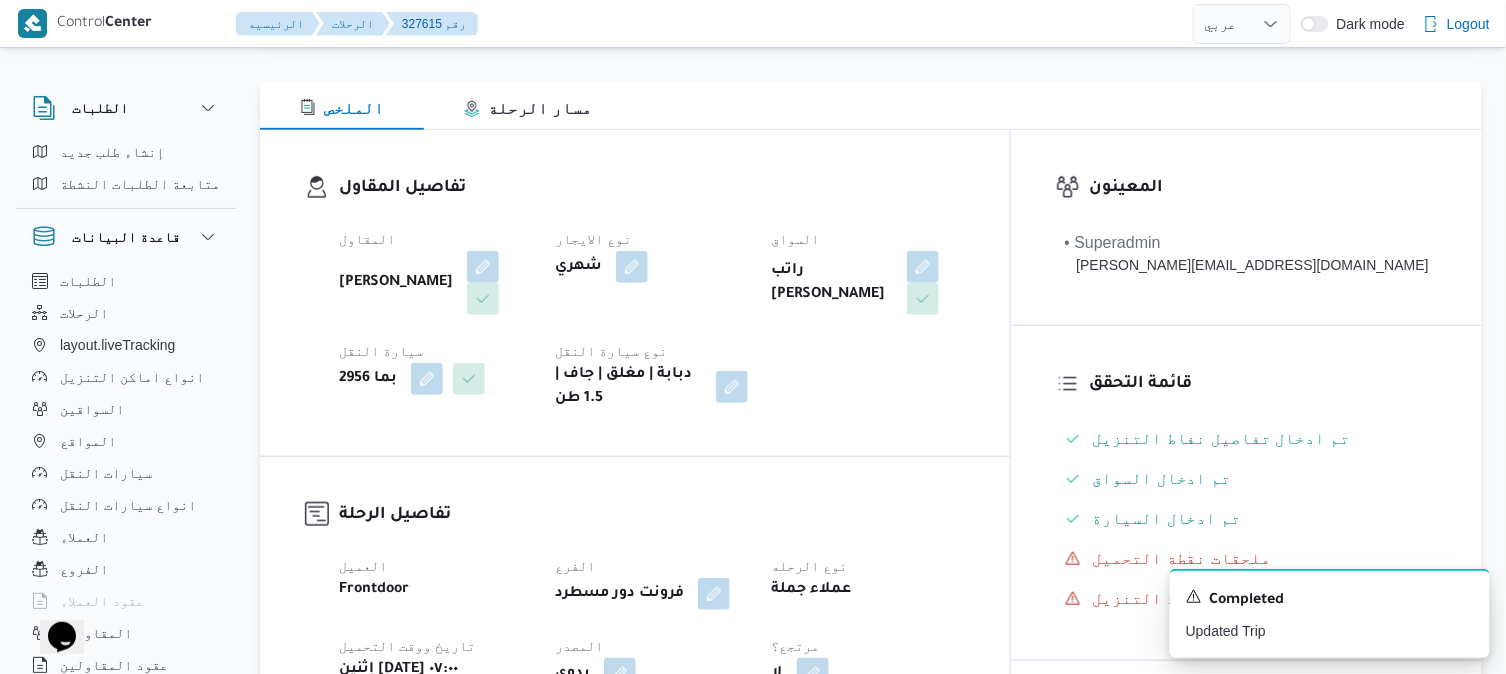 scroll, scrollTop: 0, scrollLeft: 0, axis: both 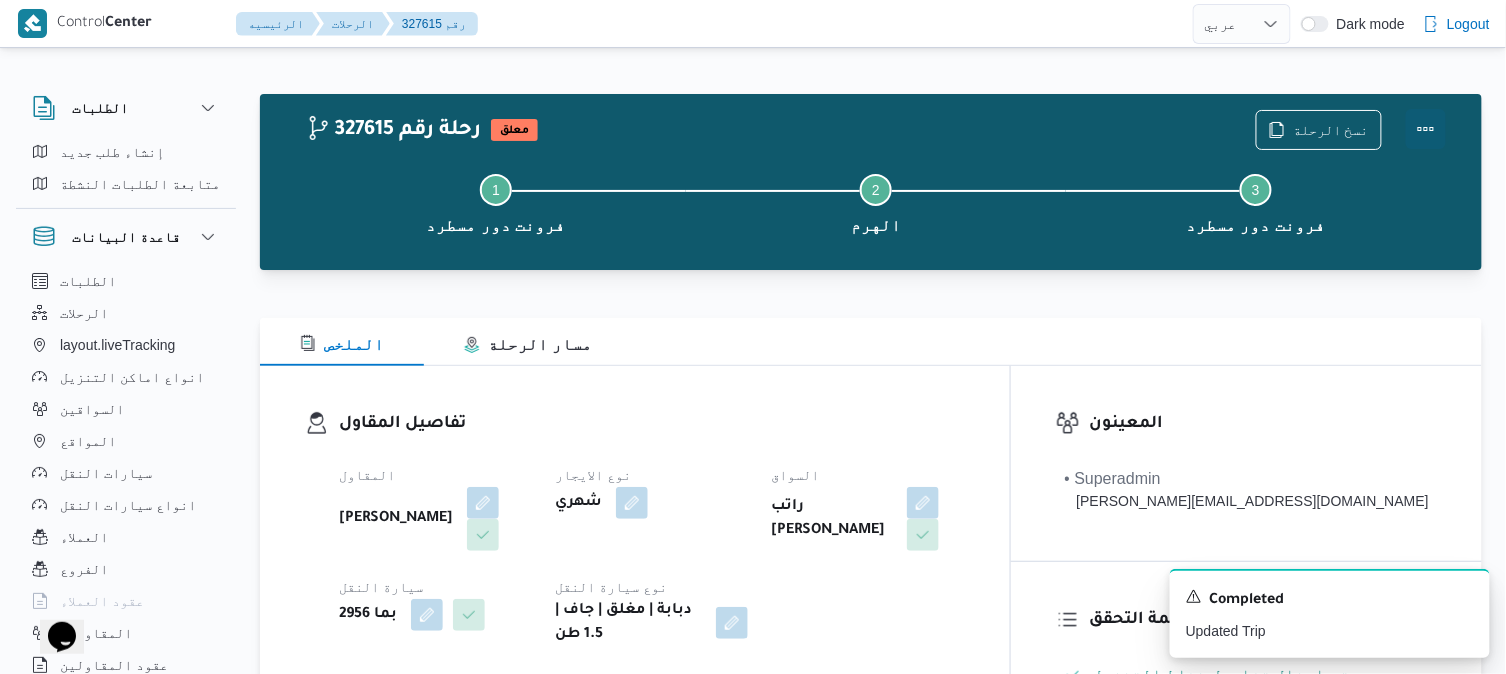 click at bounding box center (1426, 129) 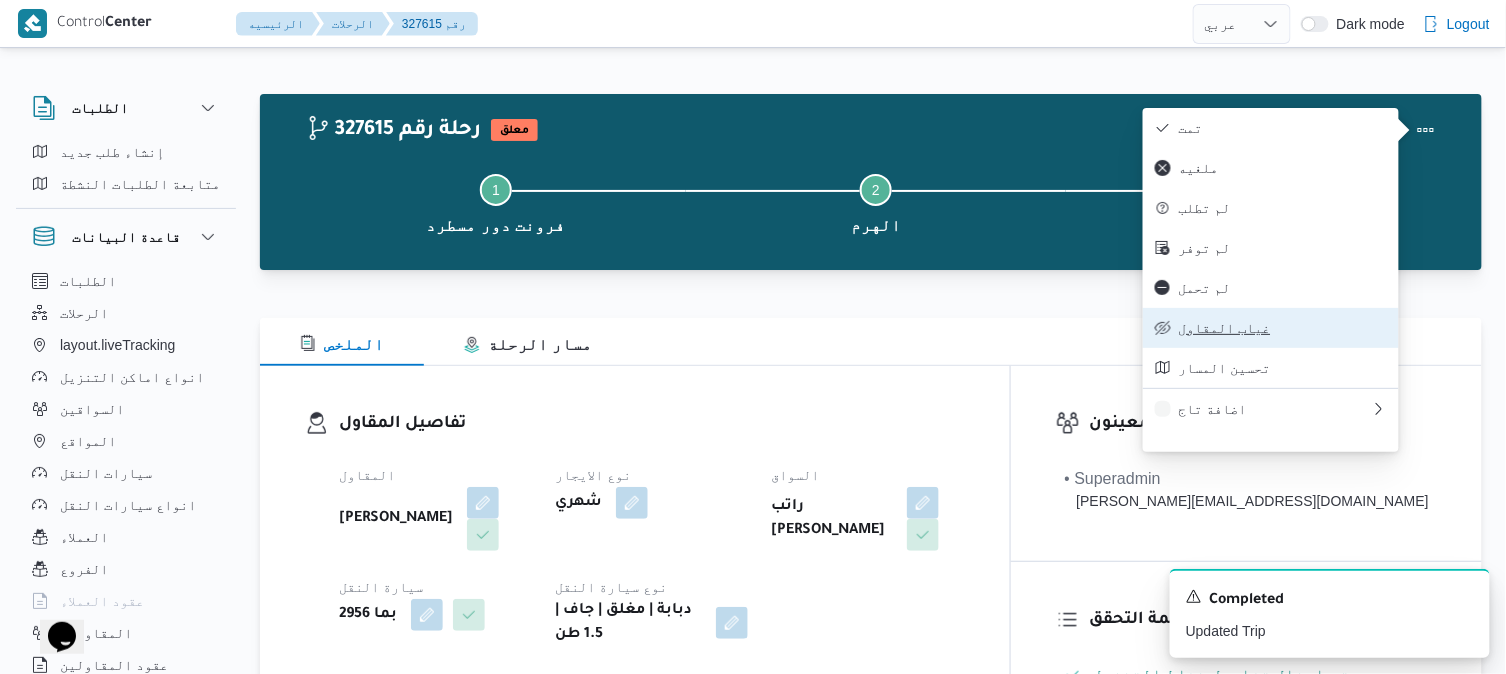 click on "غياب المقاول" at bounding box center (1283, 328) 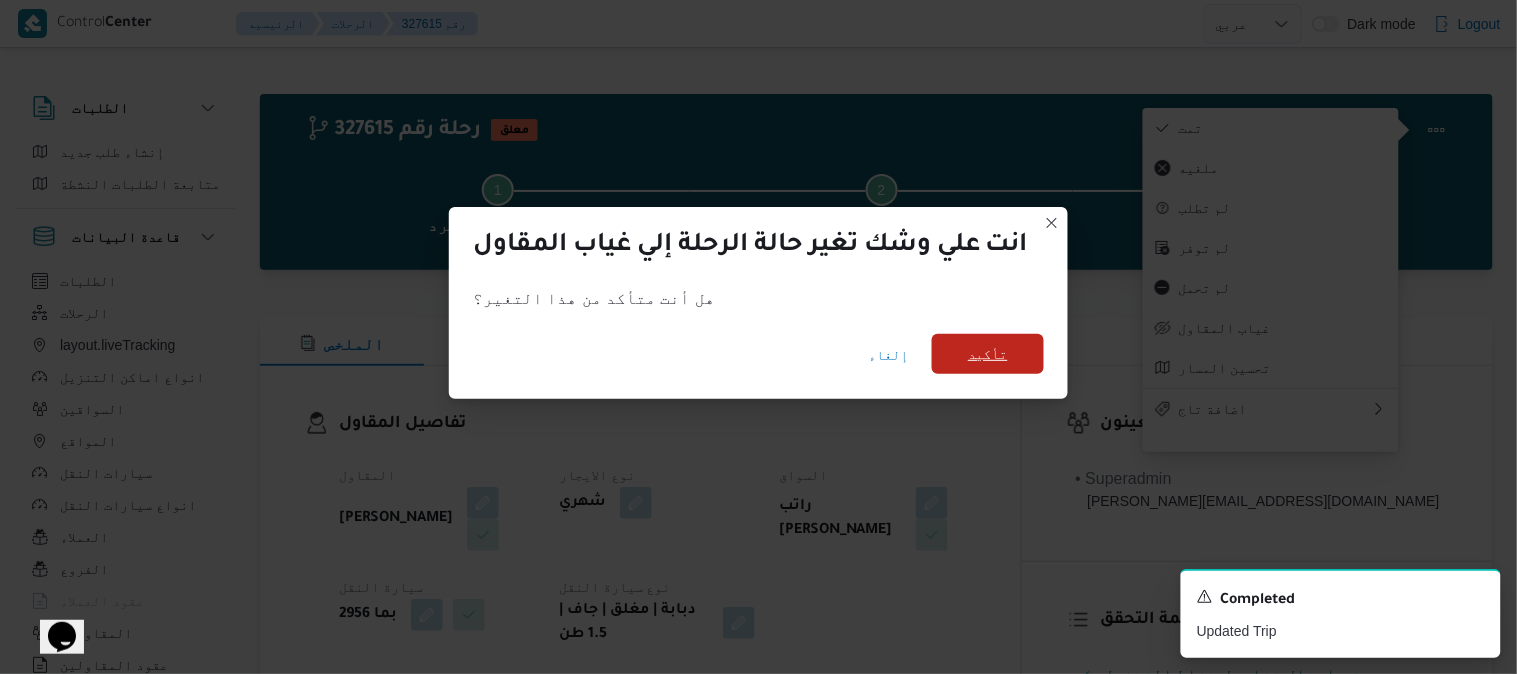 click on "تأكيد" at bounding box center [988, 354] 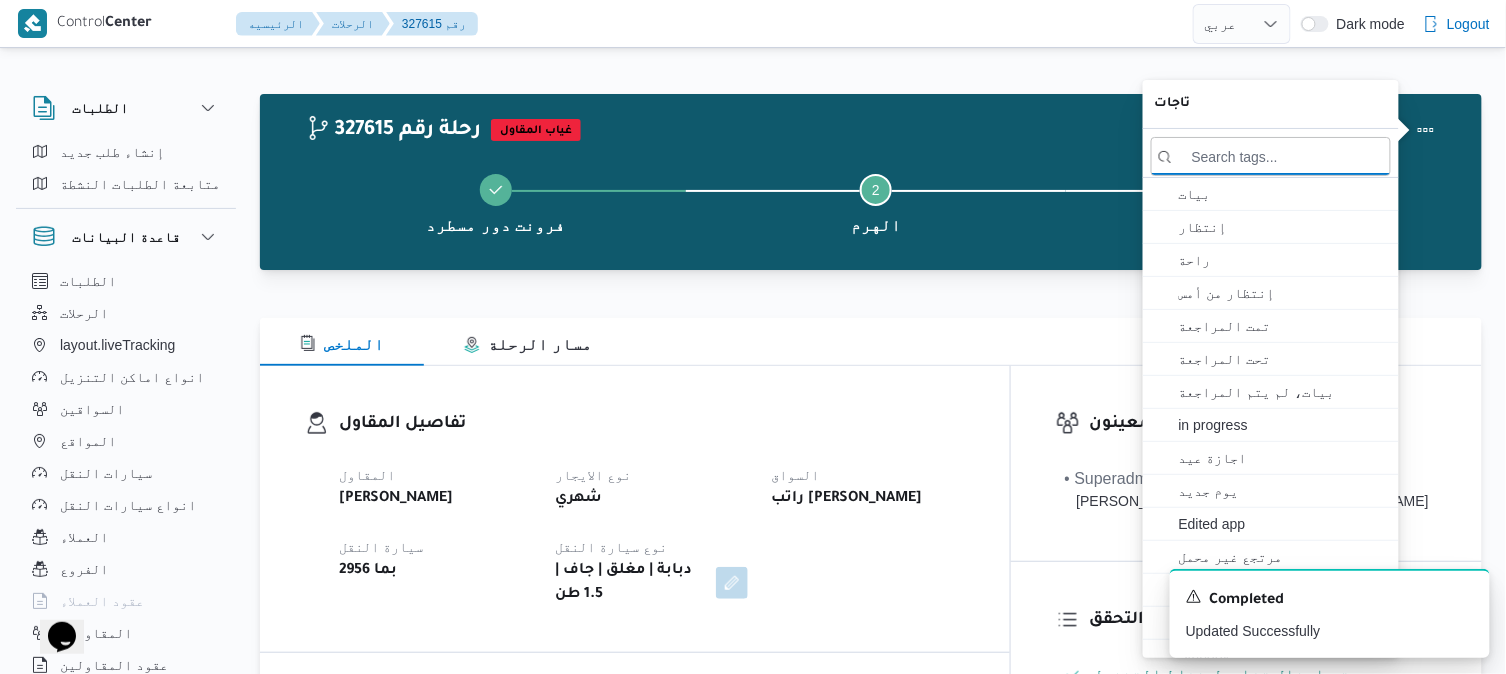 click at bounding box center [871, 306] 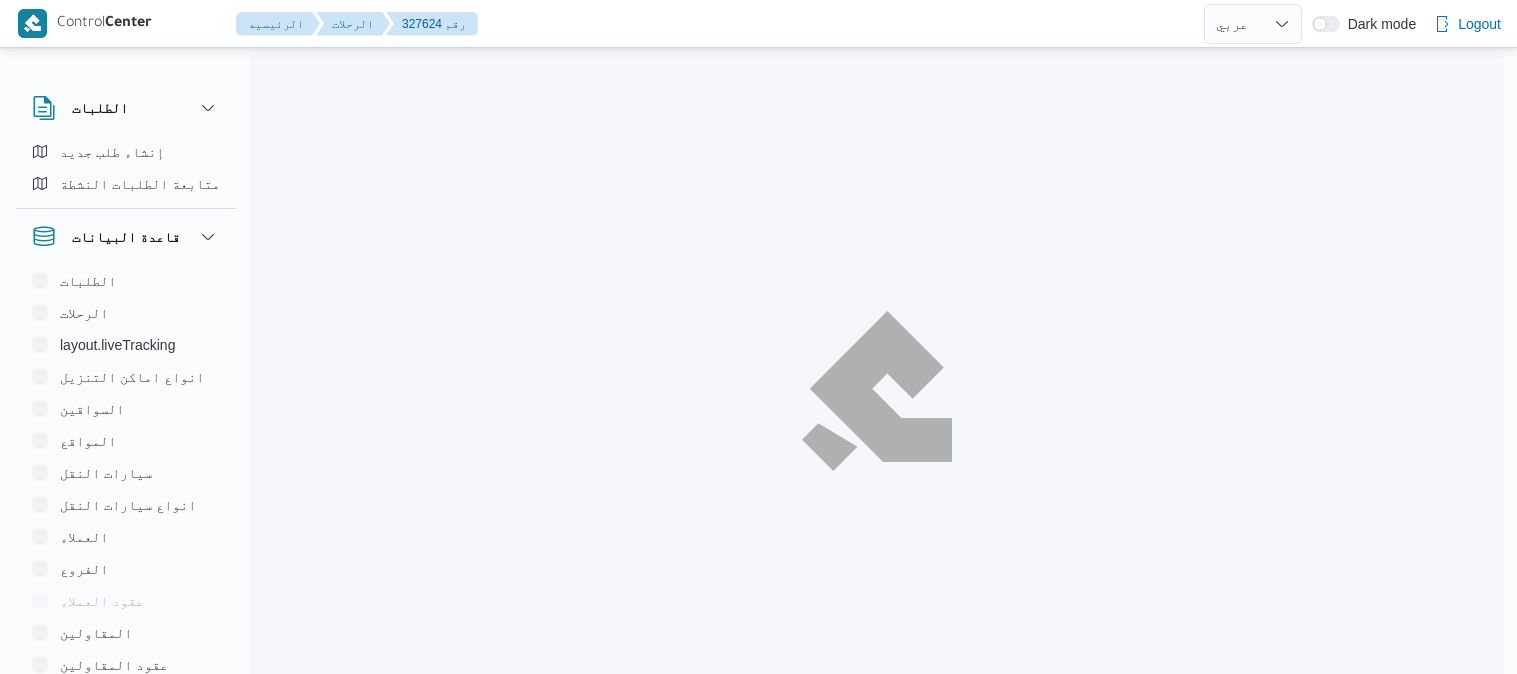 select on "ar" 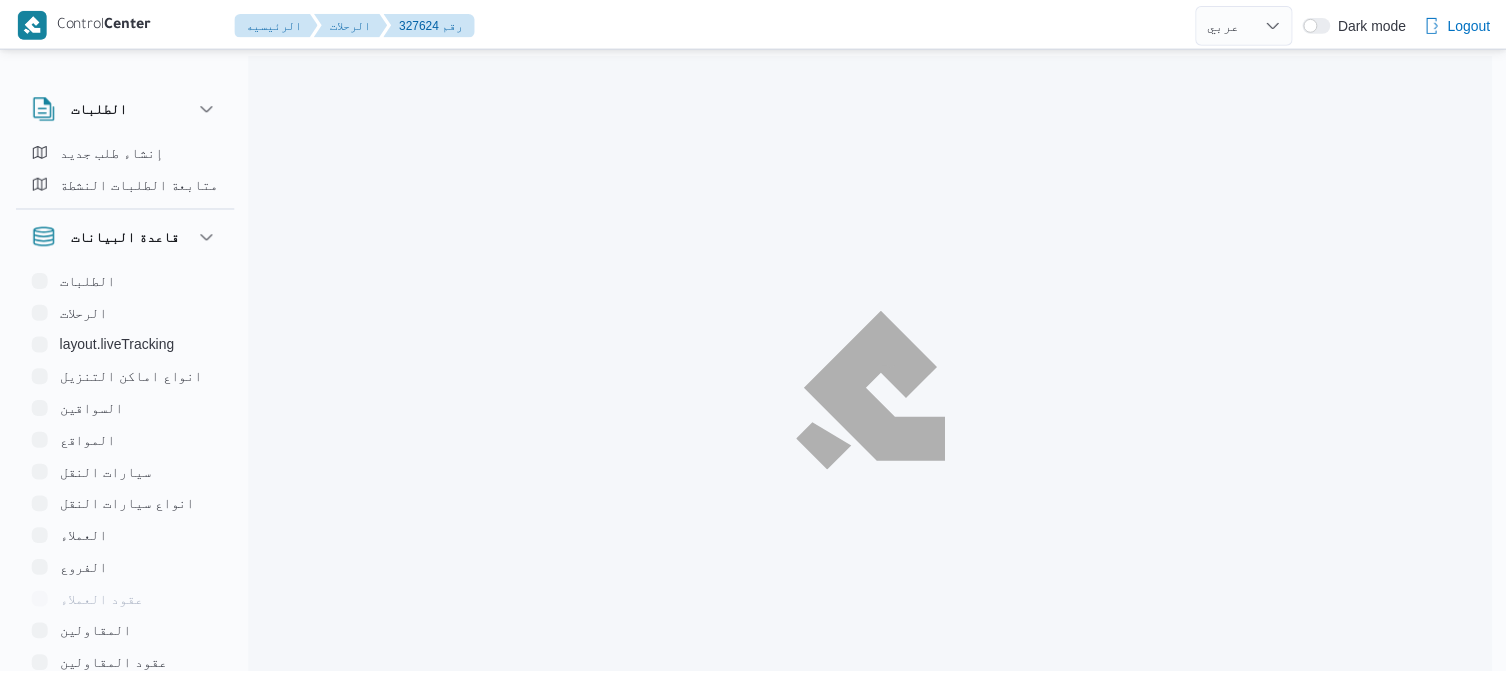scroll, scrollTop: 0, scrollLeft: 0, axis: both 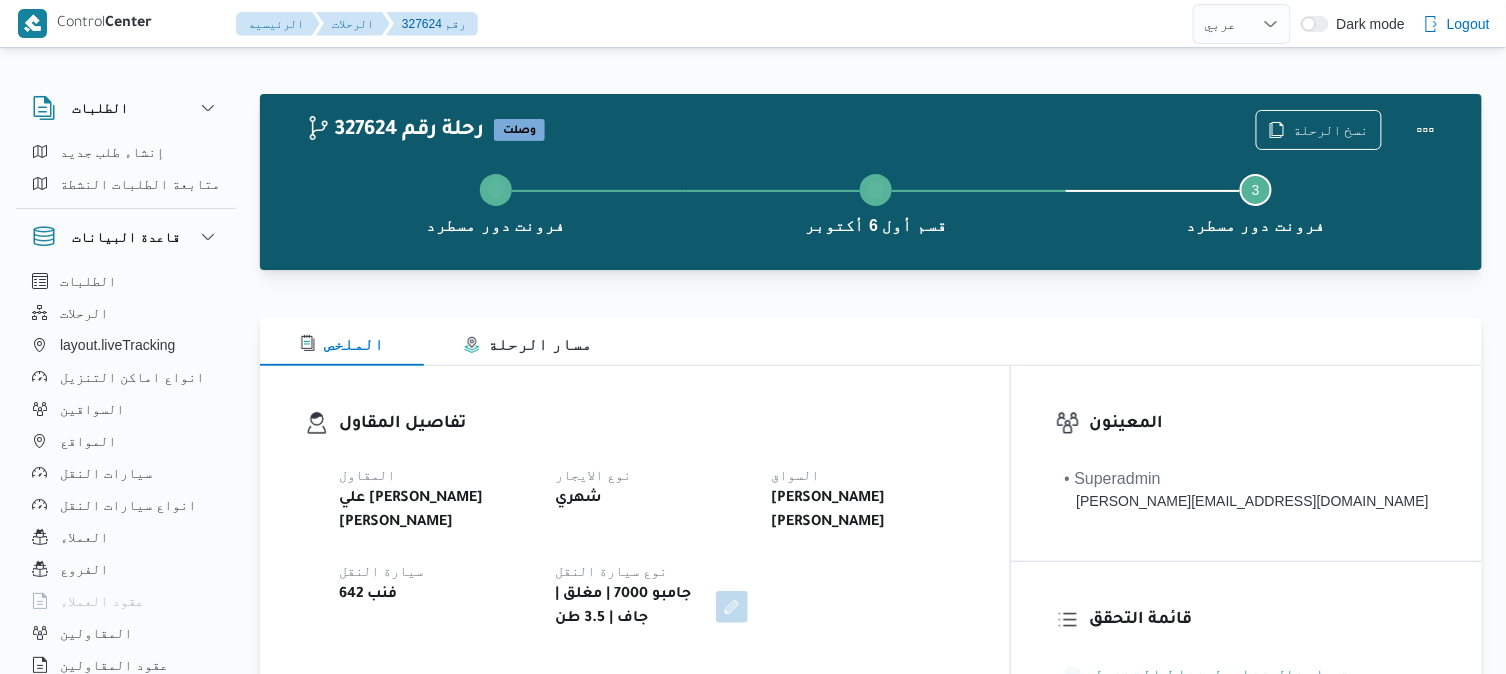click on "الملخص مسار الرحلة" at bounding box center (871, 342) 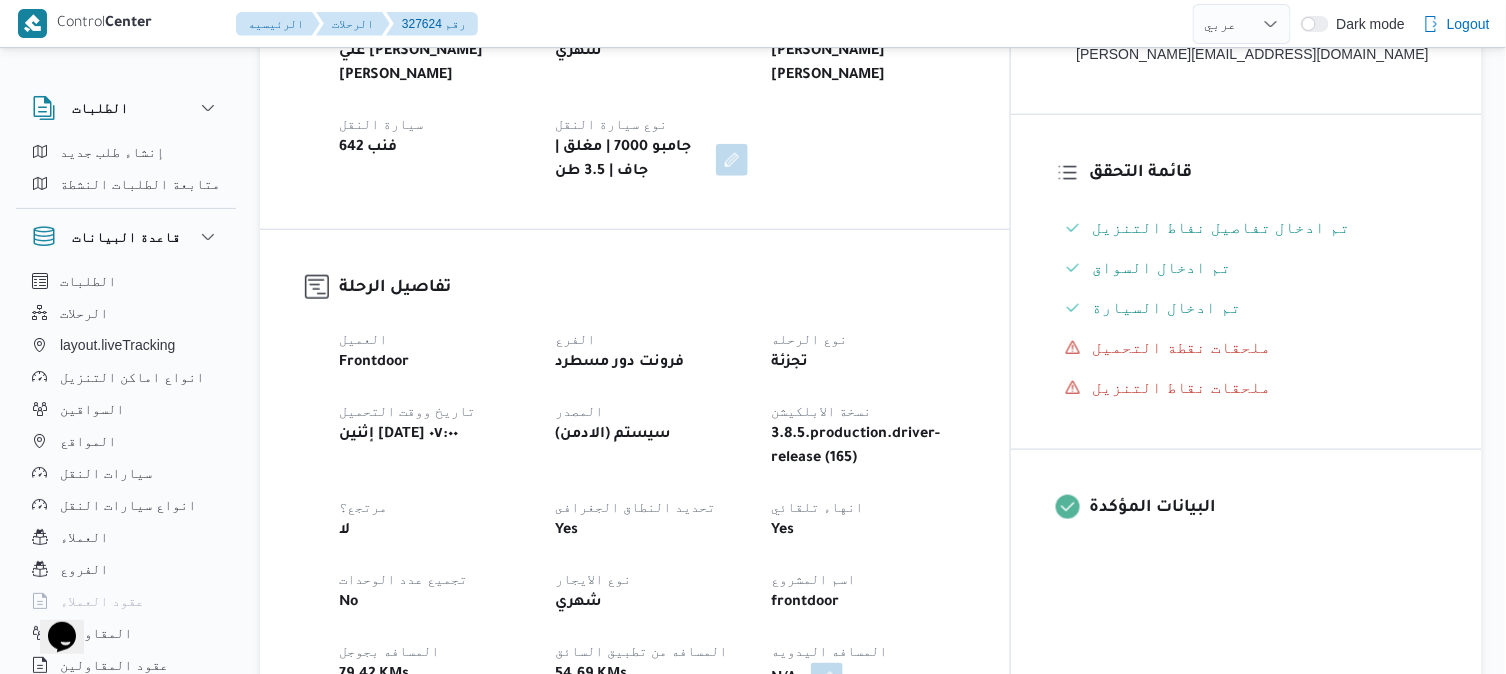 scroll, scrollTop: 0, scrollLeft: 0, axis: both 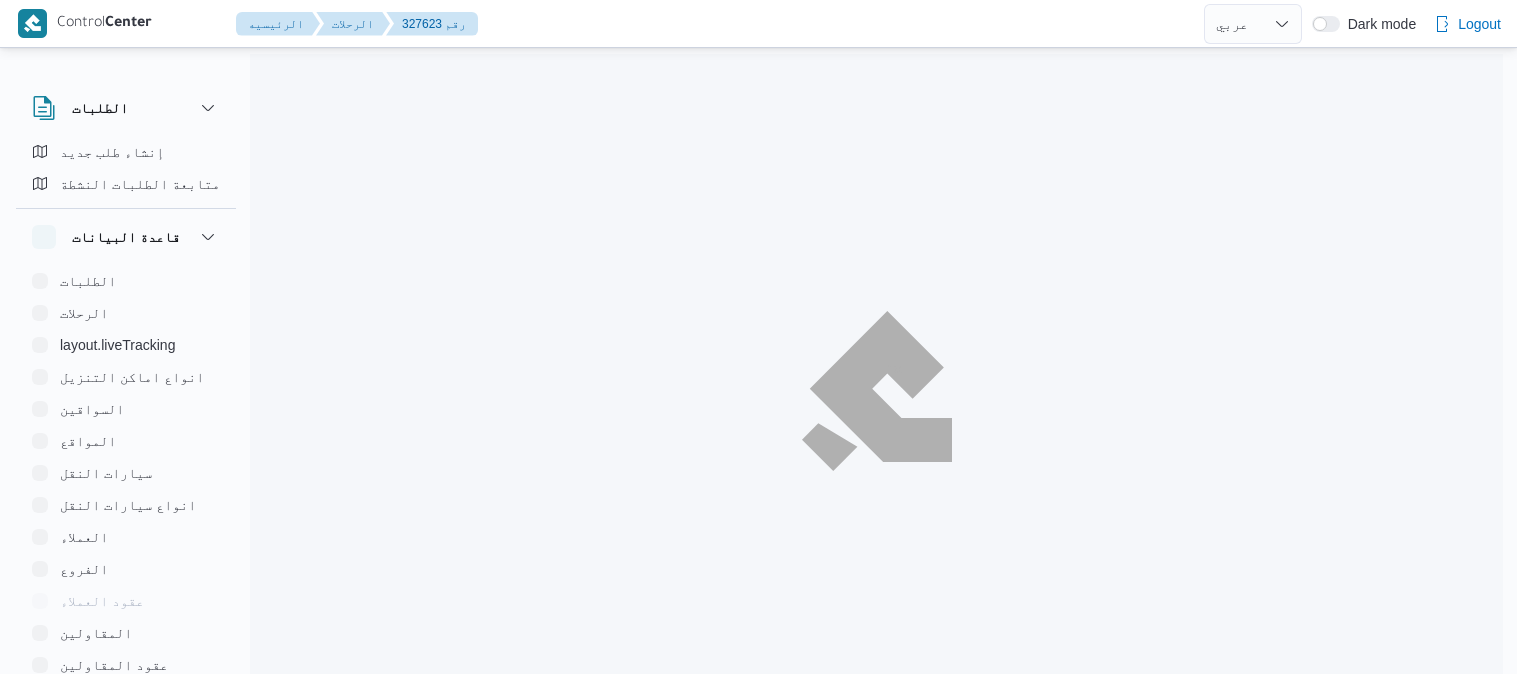 select on "ar" 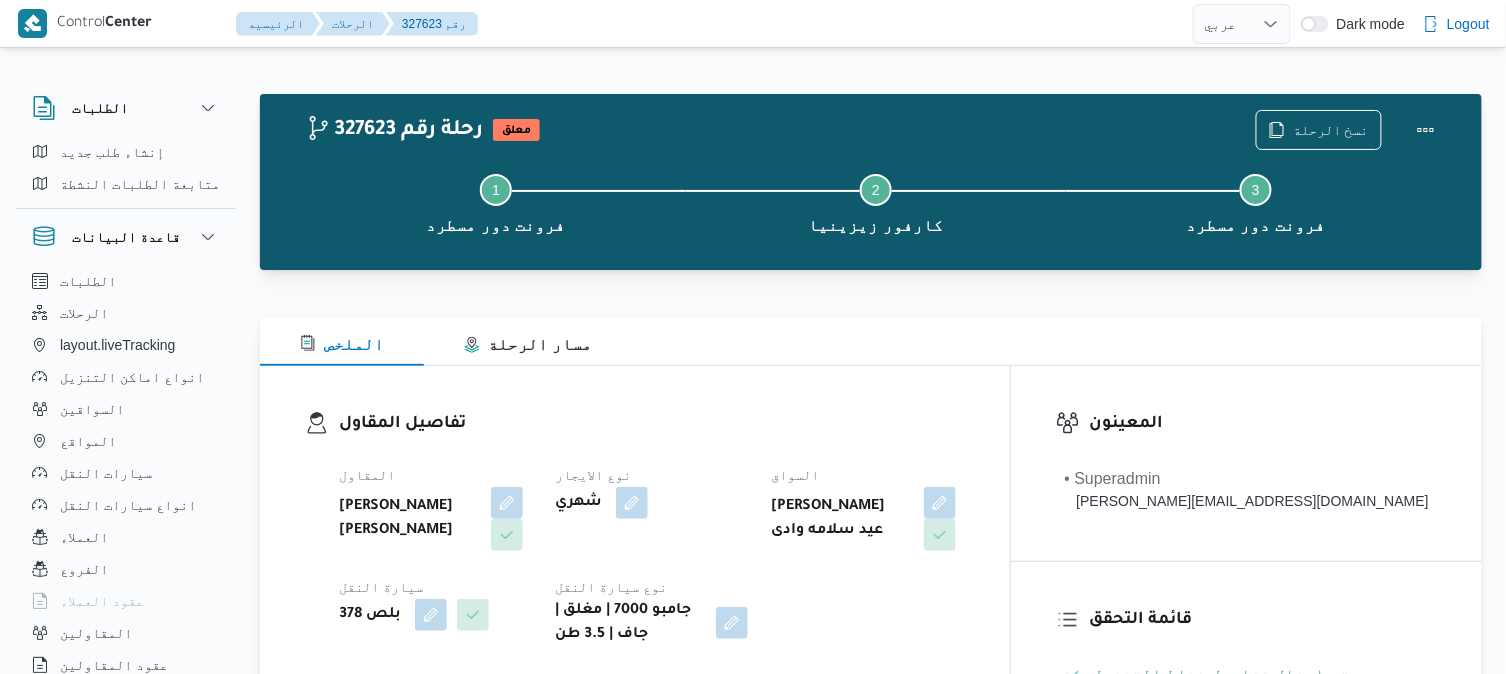 scroll, scrollTop: 41, scrollLeft: 0, axis: vertical 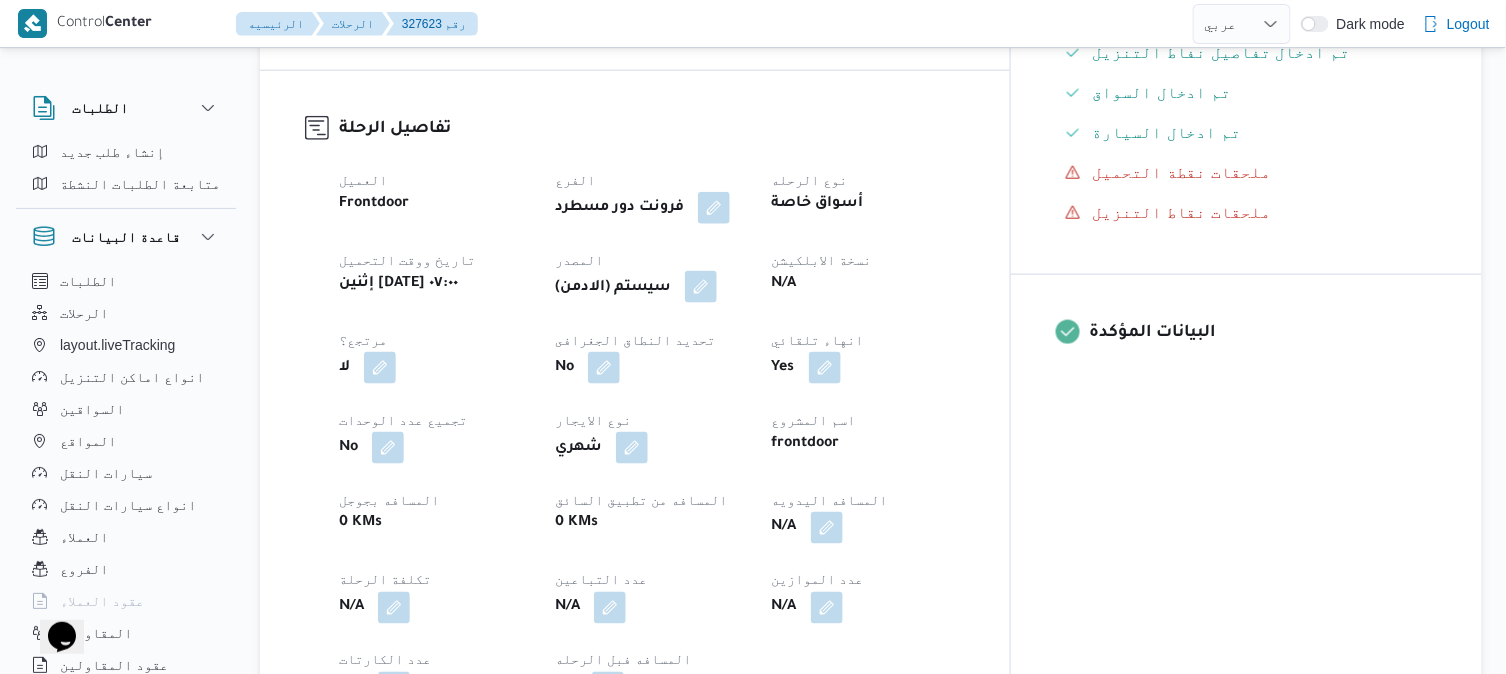 click at bounding box center [701, 287] 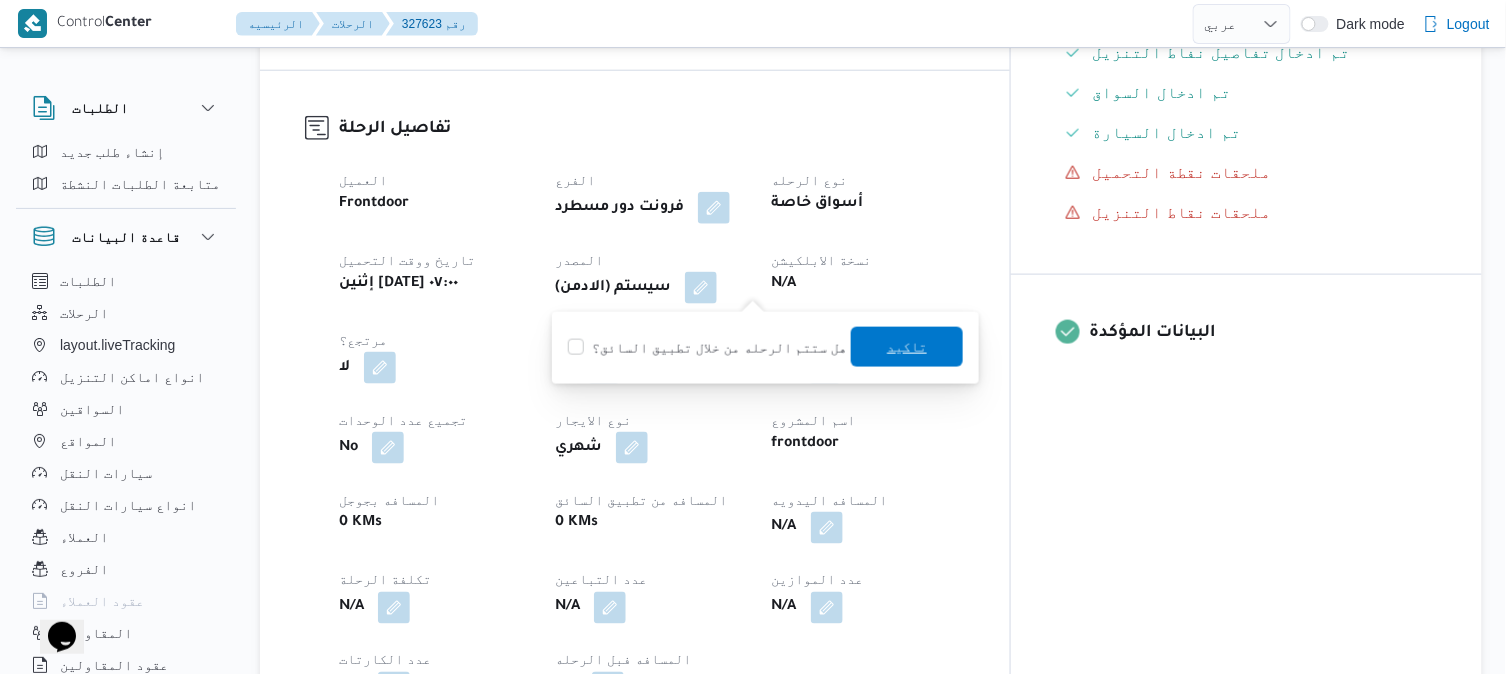 click on "تاكيد" at bounding box center [907, 347] 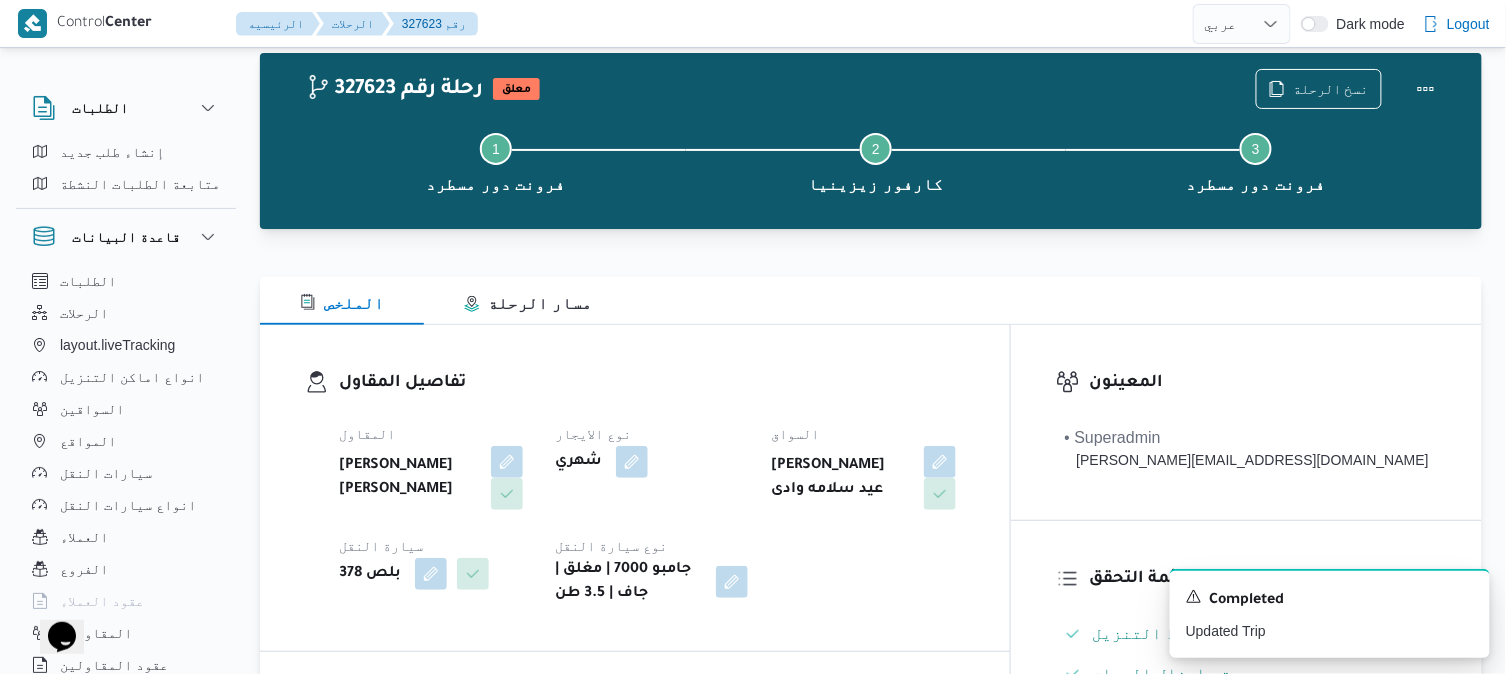 scroll, scrollTop: 0, scrollLeft: 0, axis: both 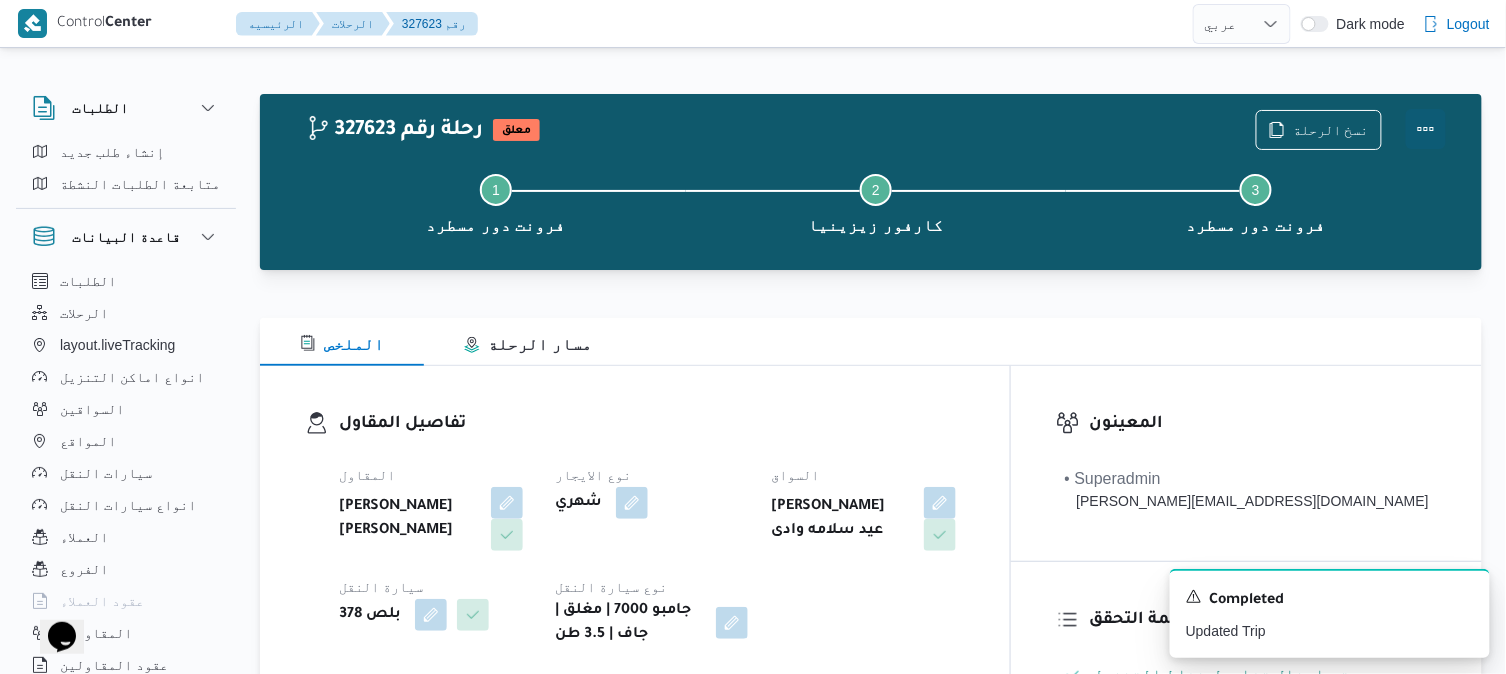 click at bounding box center (1426, 129) 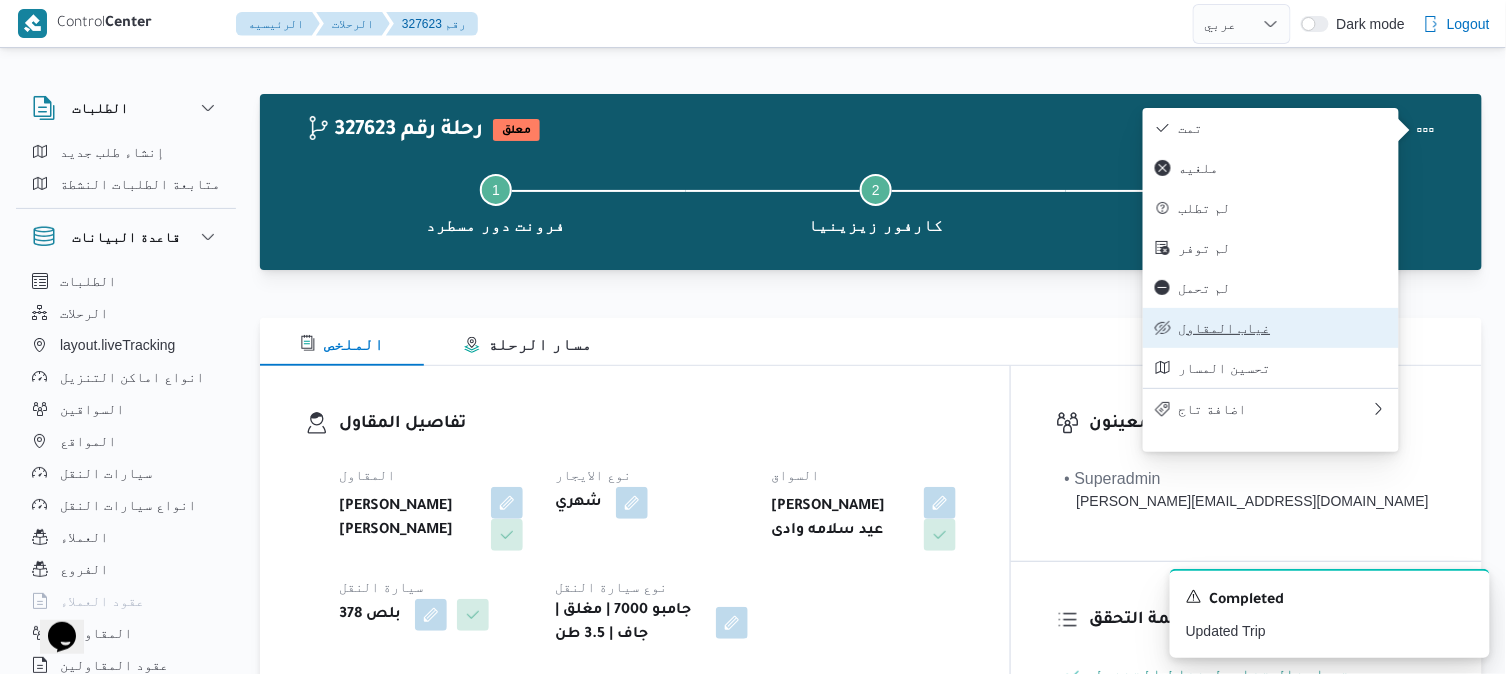 click on "غياب المقاول" at bounding box center [1283, 328] 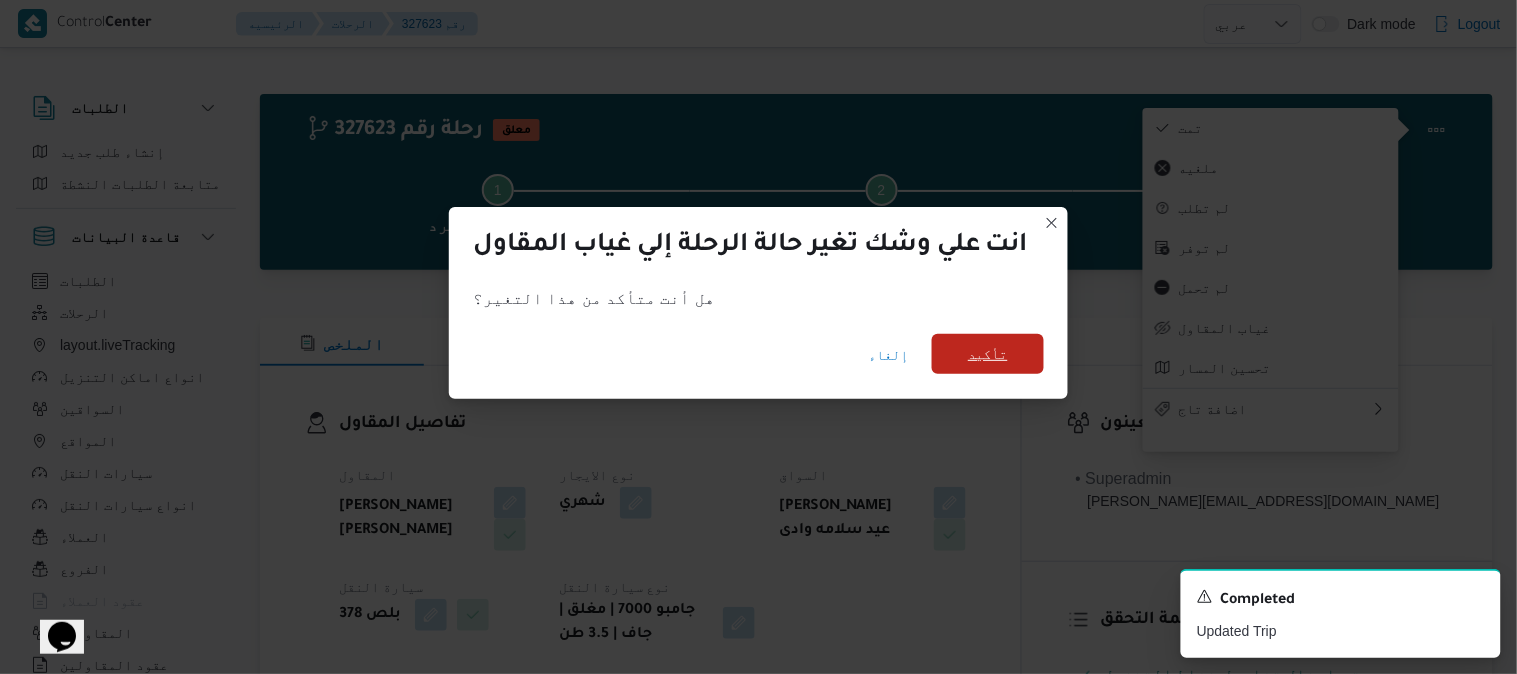 click on "تأكيد" at bounding box center [988, 354] 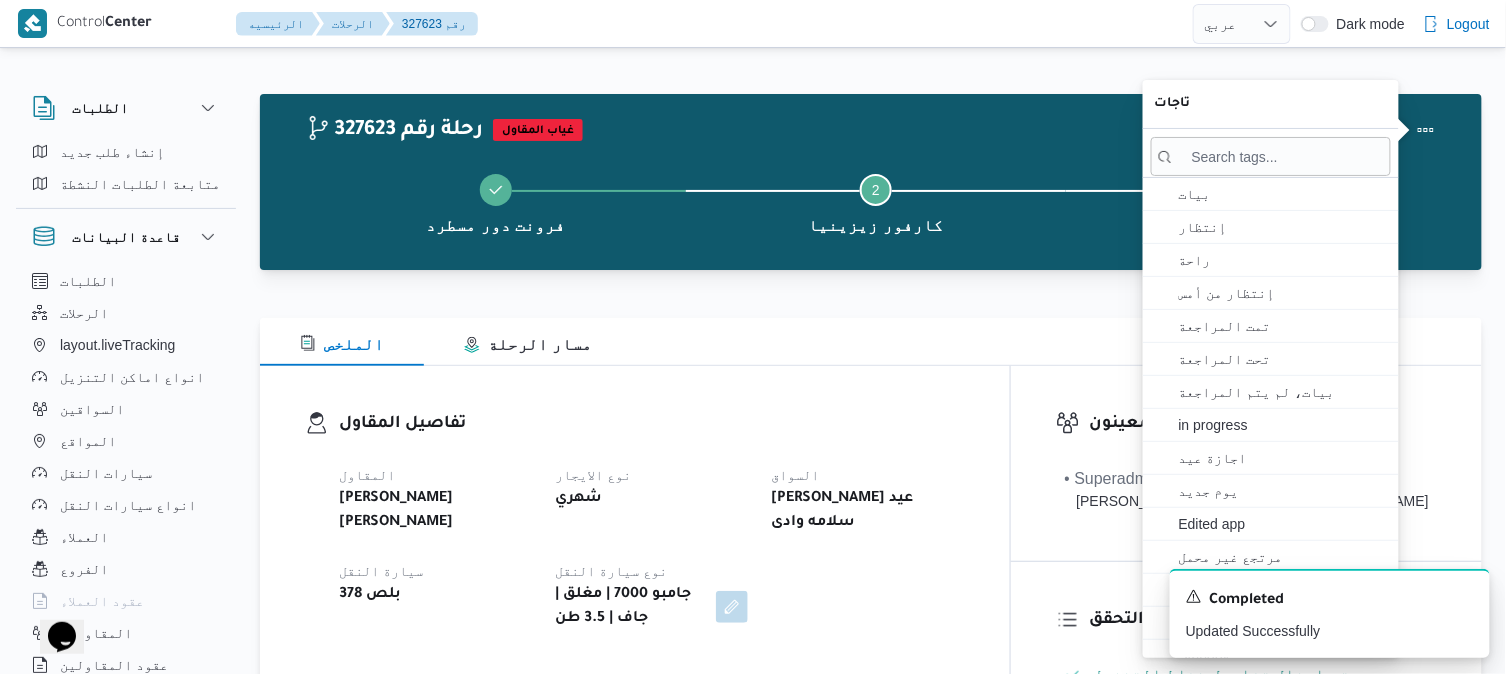 click on "الملخص مسار الرحلة" at bounding box center (871, 342) 